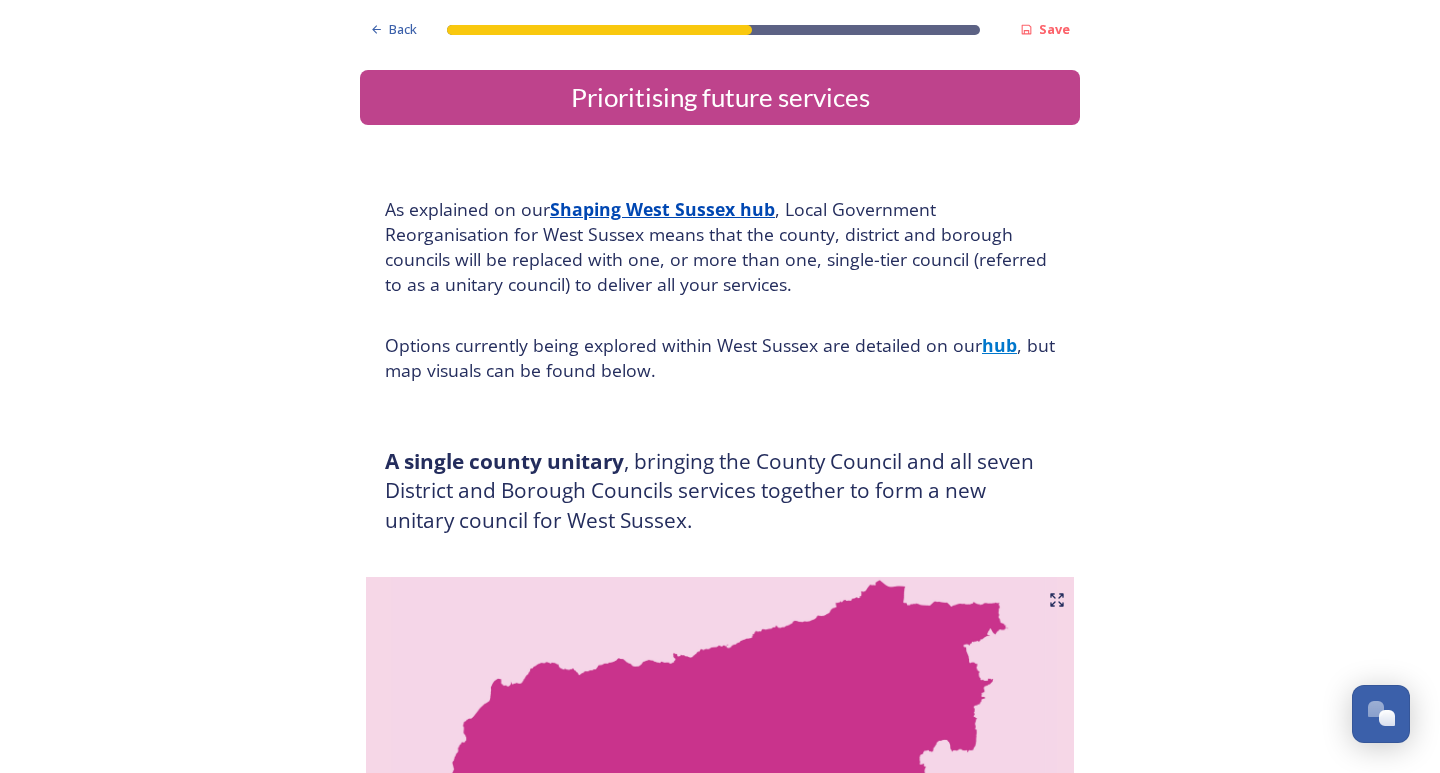 scroll, scrollTop: 0, scrollLeft: 0, axis: both 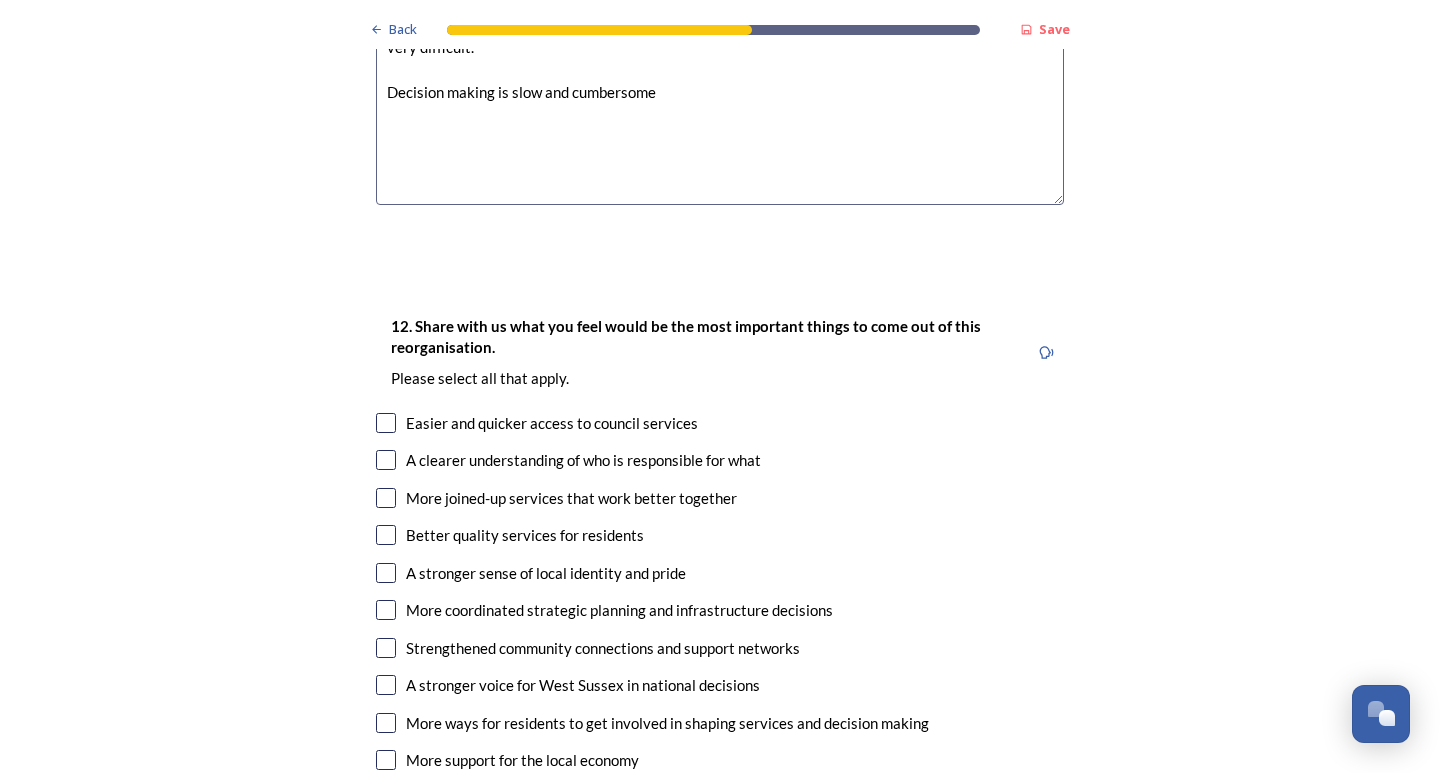click at bounding box center [386, 460] 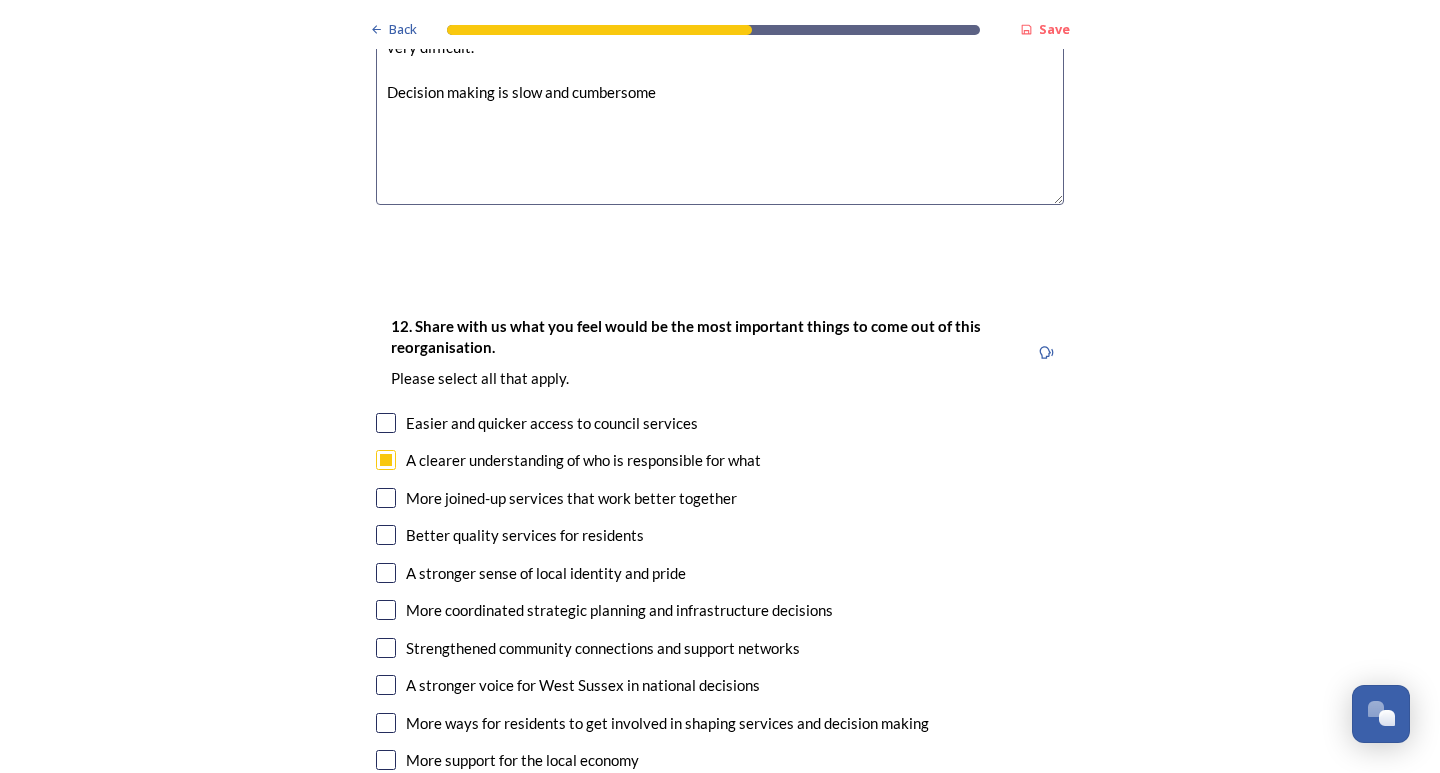 click on "12. Share with us what you feel would be the most important things to come out of this reorganisation. Please select all that apply. Easier and quicker access to council services A clearer understanding of who is responsible for what More joined-up services that work better together Better quality services for residents A stronger sense of local identity and pride More coordinated strategic planning and infrastructure decisions  Strengthened community connections and support networks A stronger voice for West Sussex in national decisions More ways for residents to get involved in shaping services and decision making More support for the local economy Other" at bounding box center (720, 564) 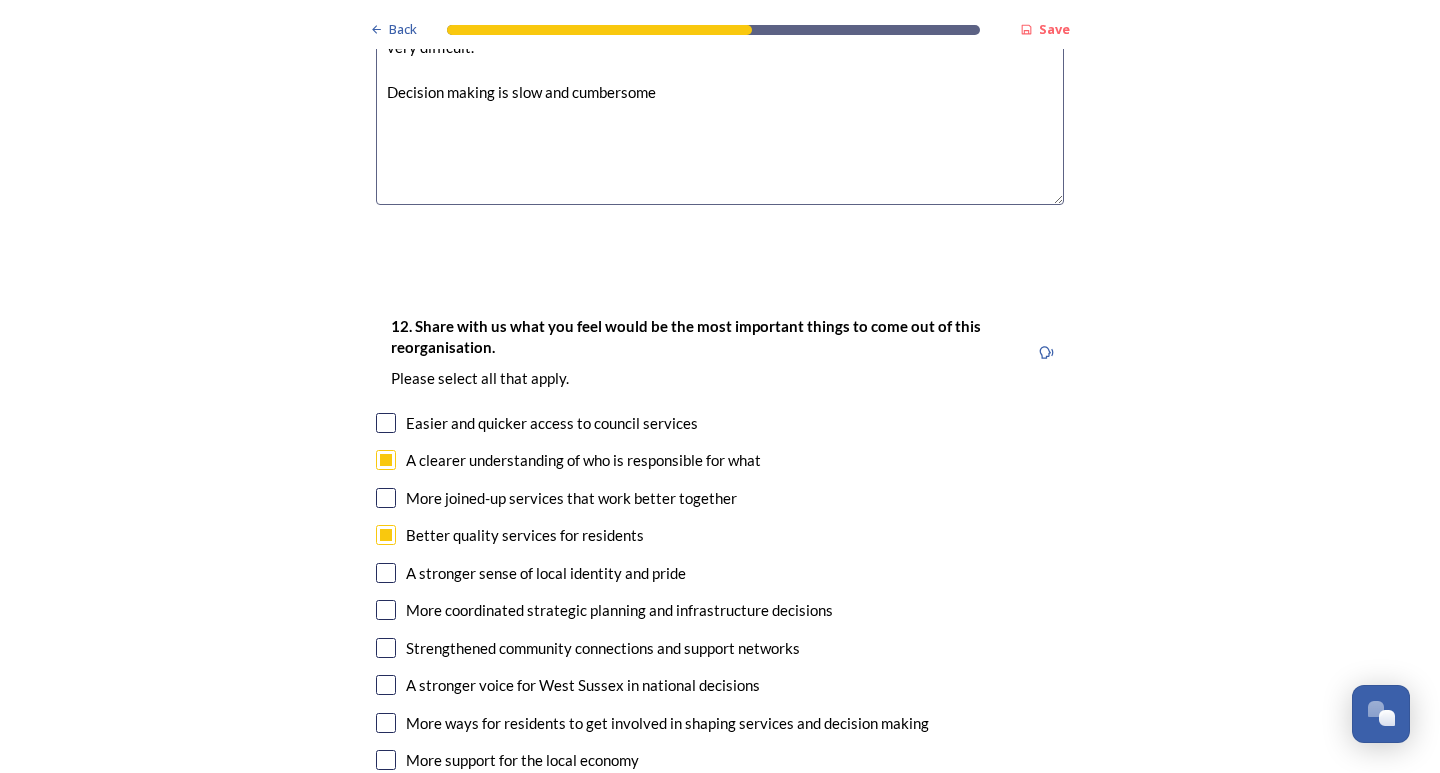 click at bounding box center [386, 498] 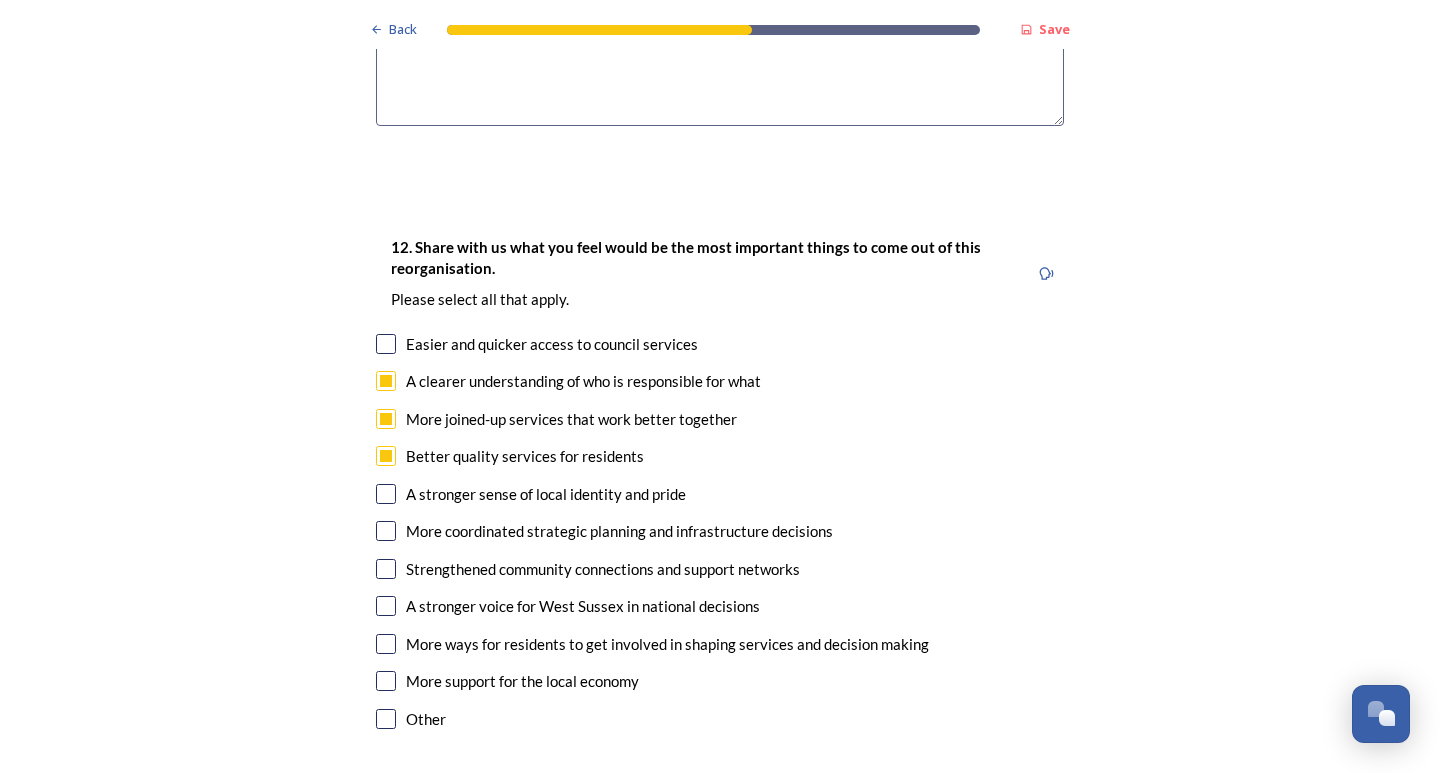 scroll, scrollTop: 3300, scrollLeft: 0, axis: vertical 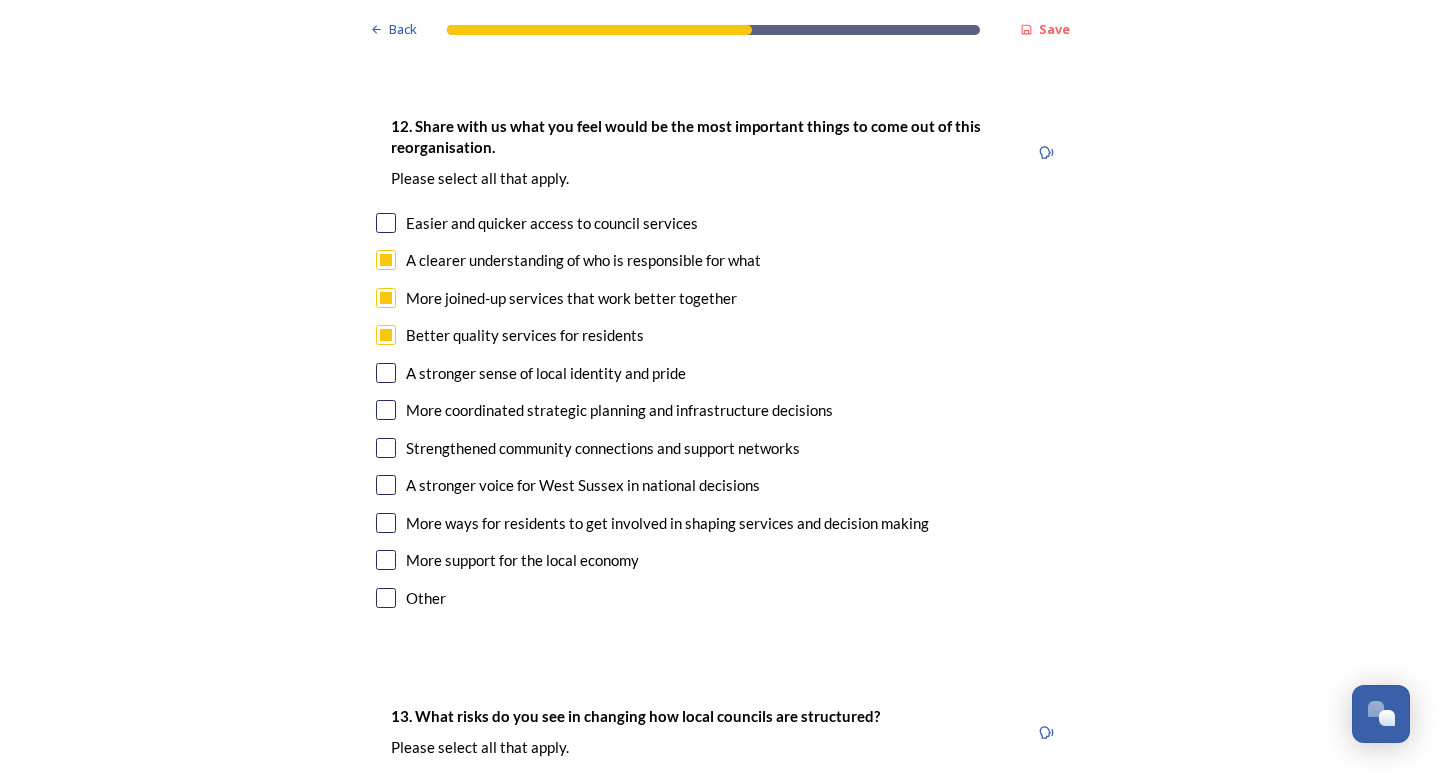 click at bounding box center [386, 410] 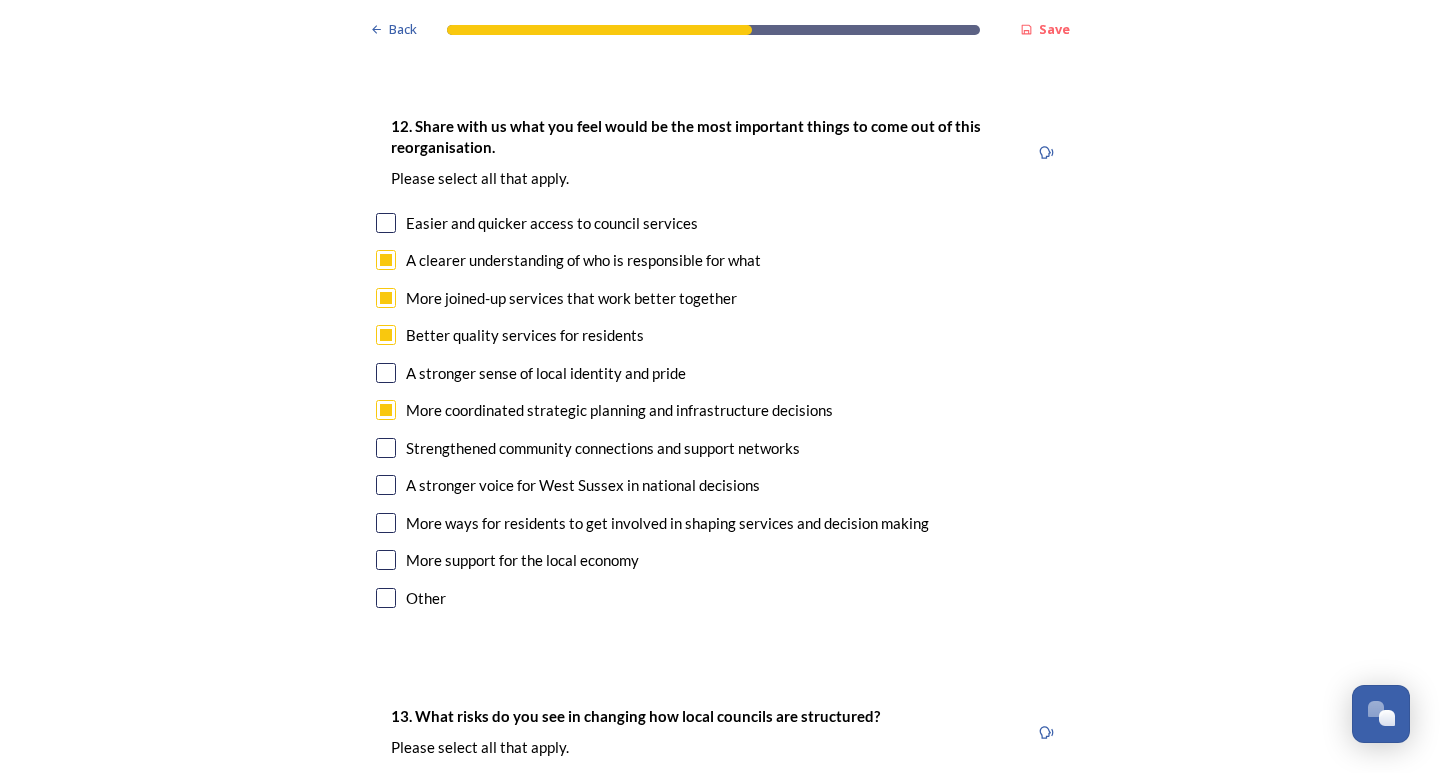 click at bounding box center (386, 223) 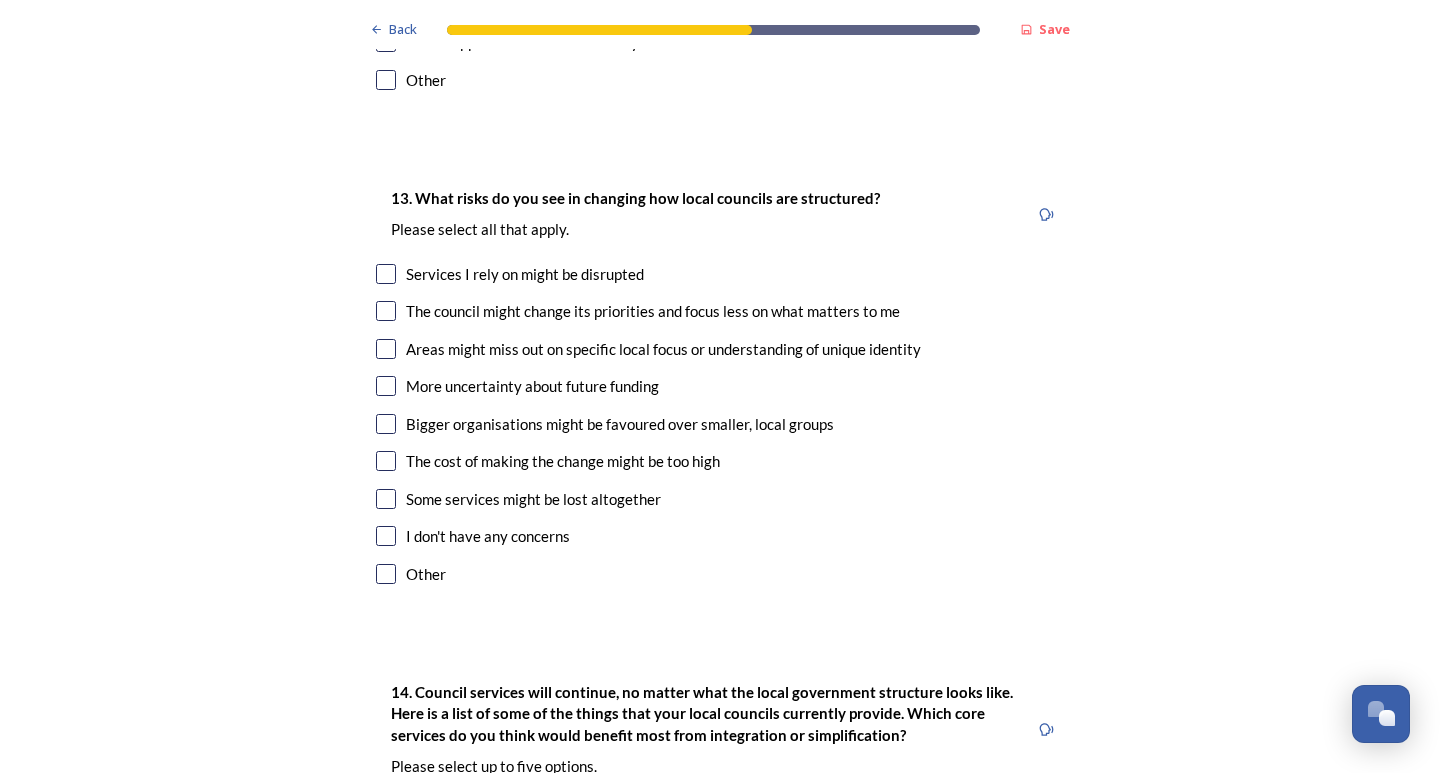 scroll, scrollTop: 3900, scrollLeft: 0, axis: vertical 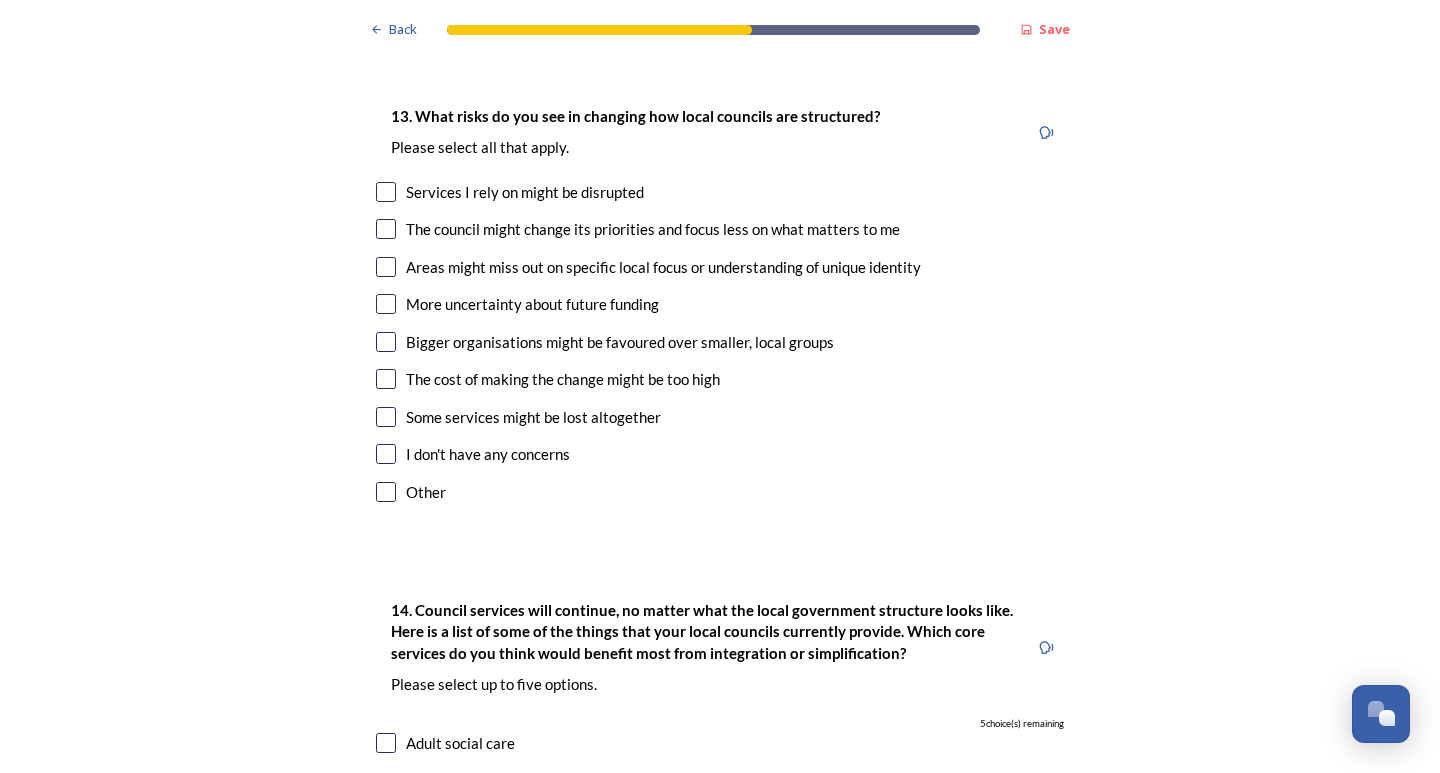 click at bounding box center (386, 192) 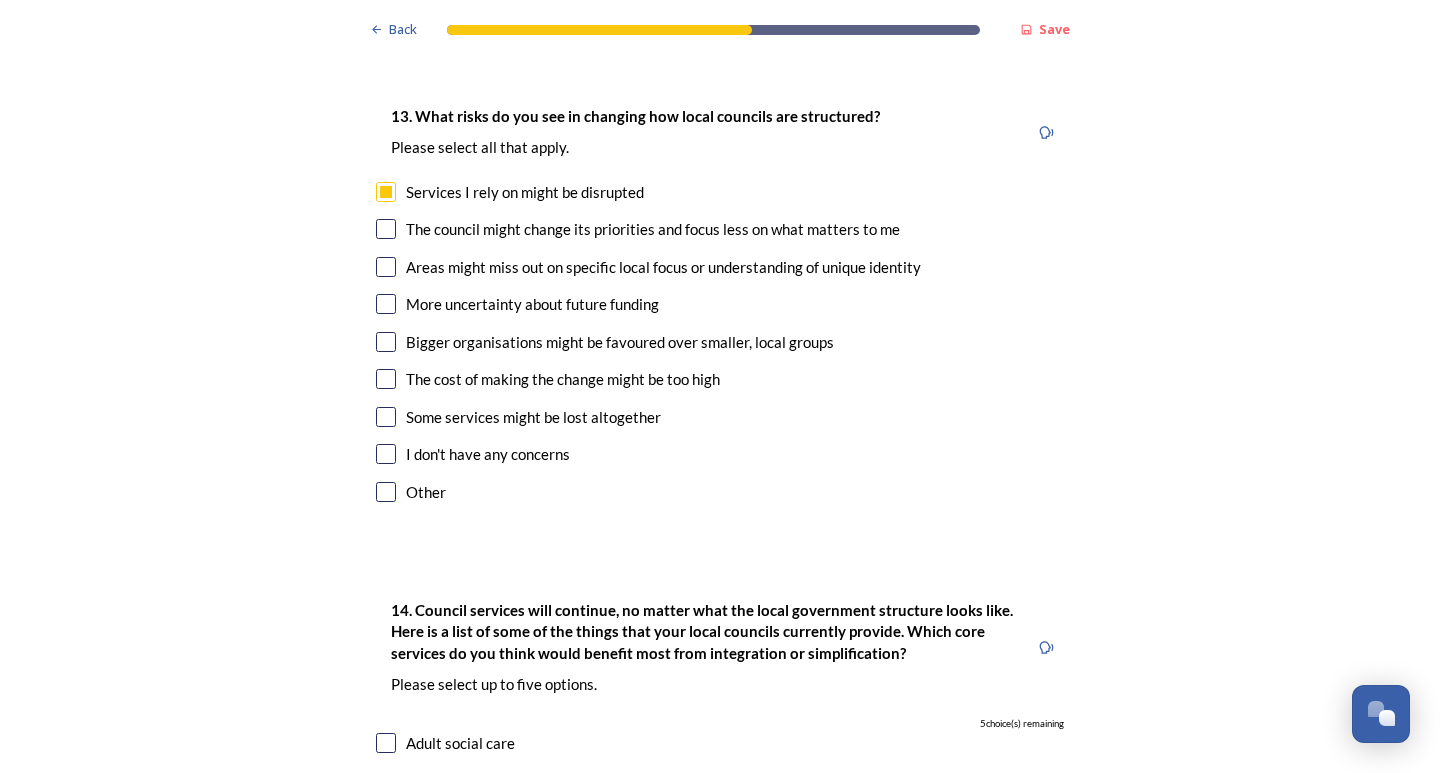 click at bounding box center [386, 267] 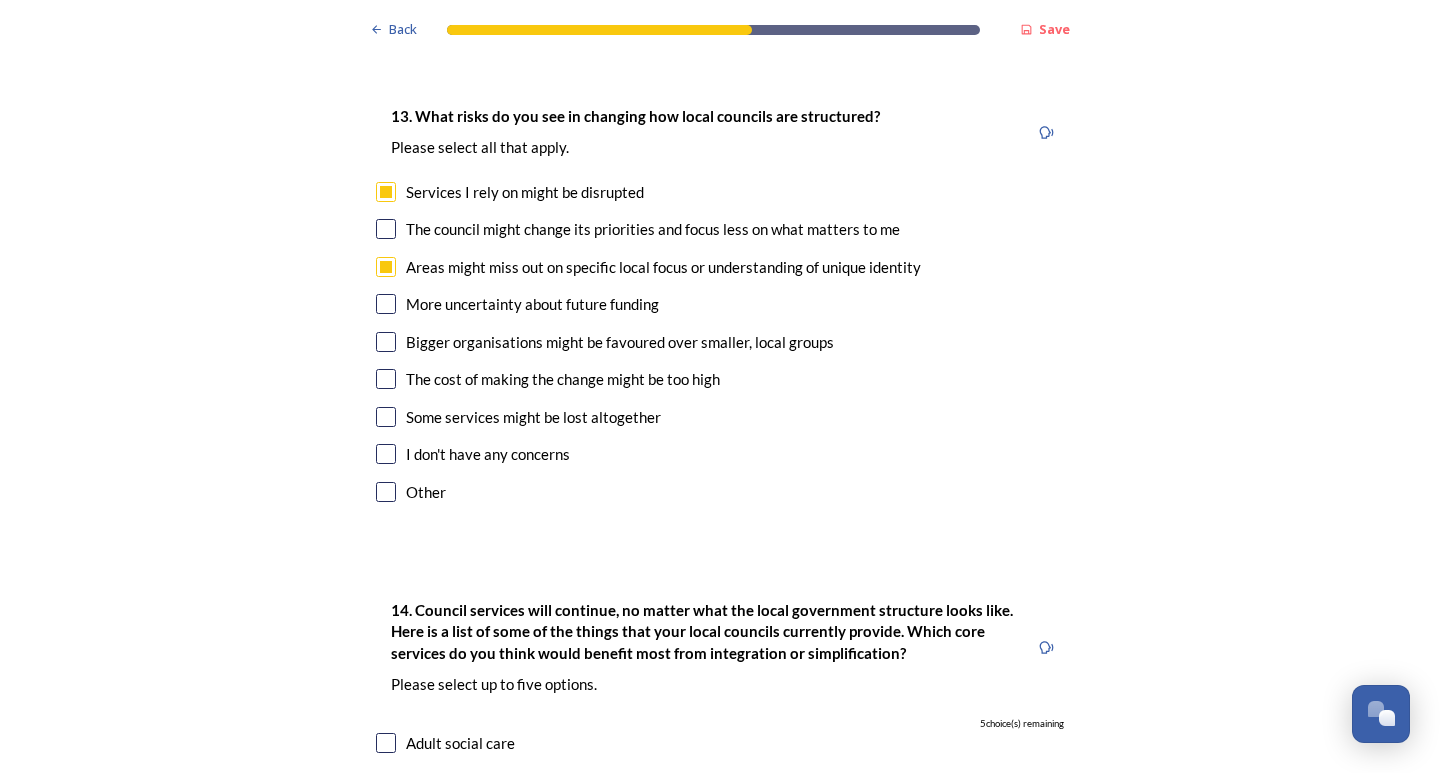 click at bounding box center [386, 304] 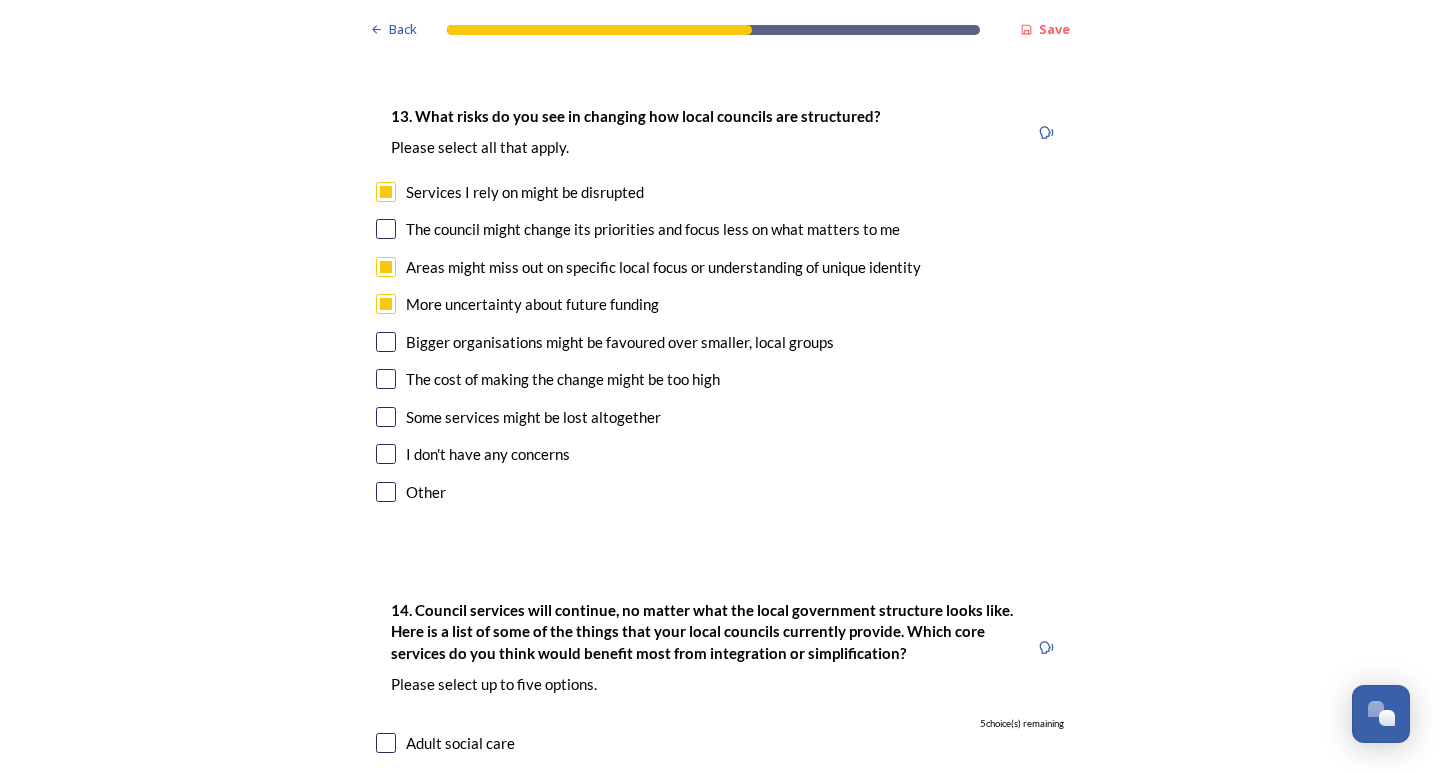 click at bounding box center [386, 342] 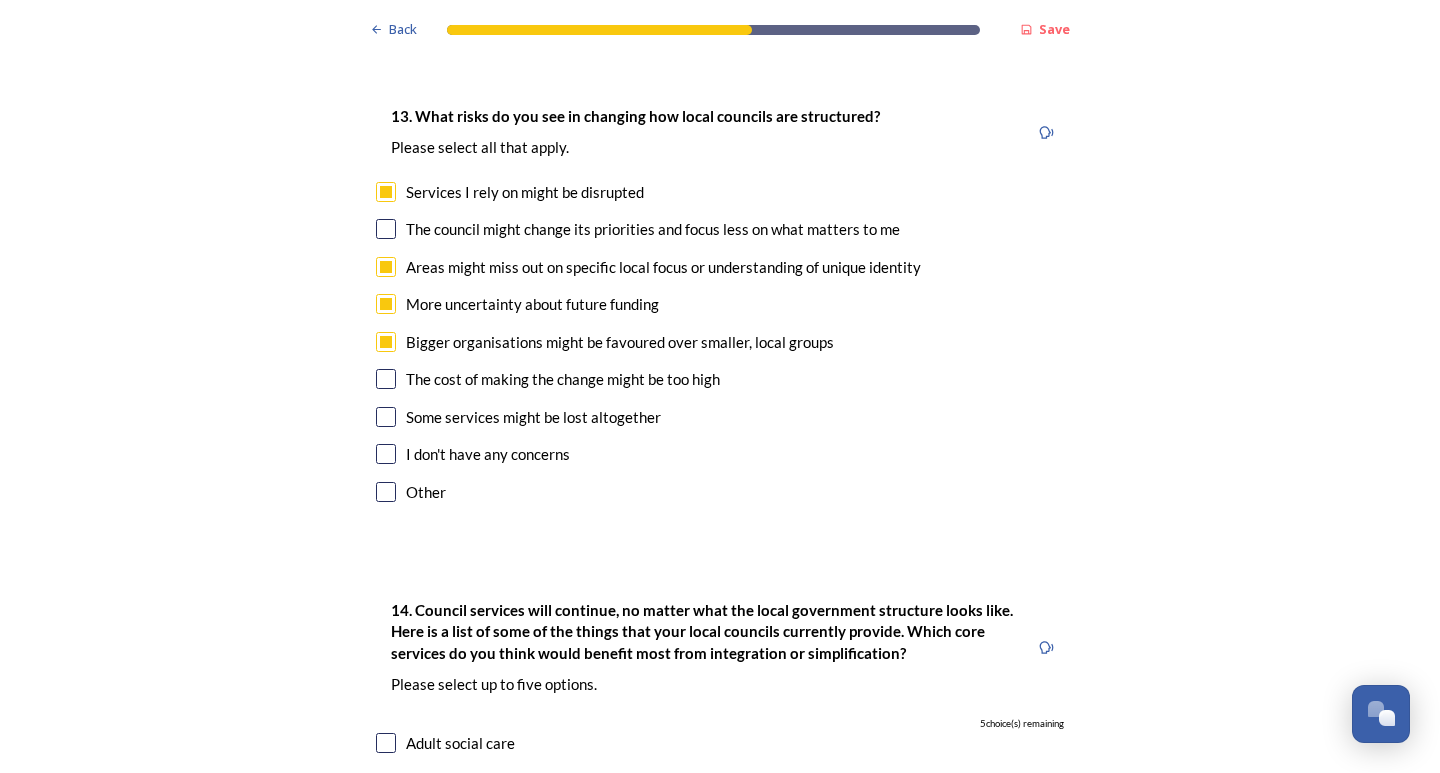 click at bounding box center (386, 379) 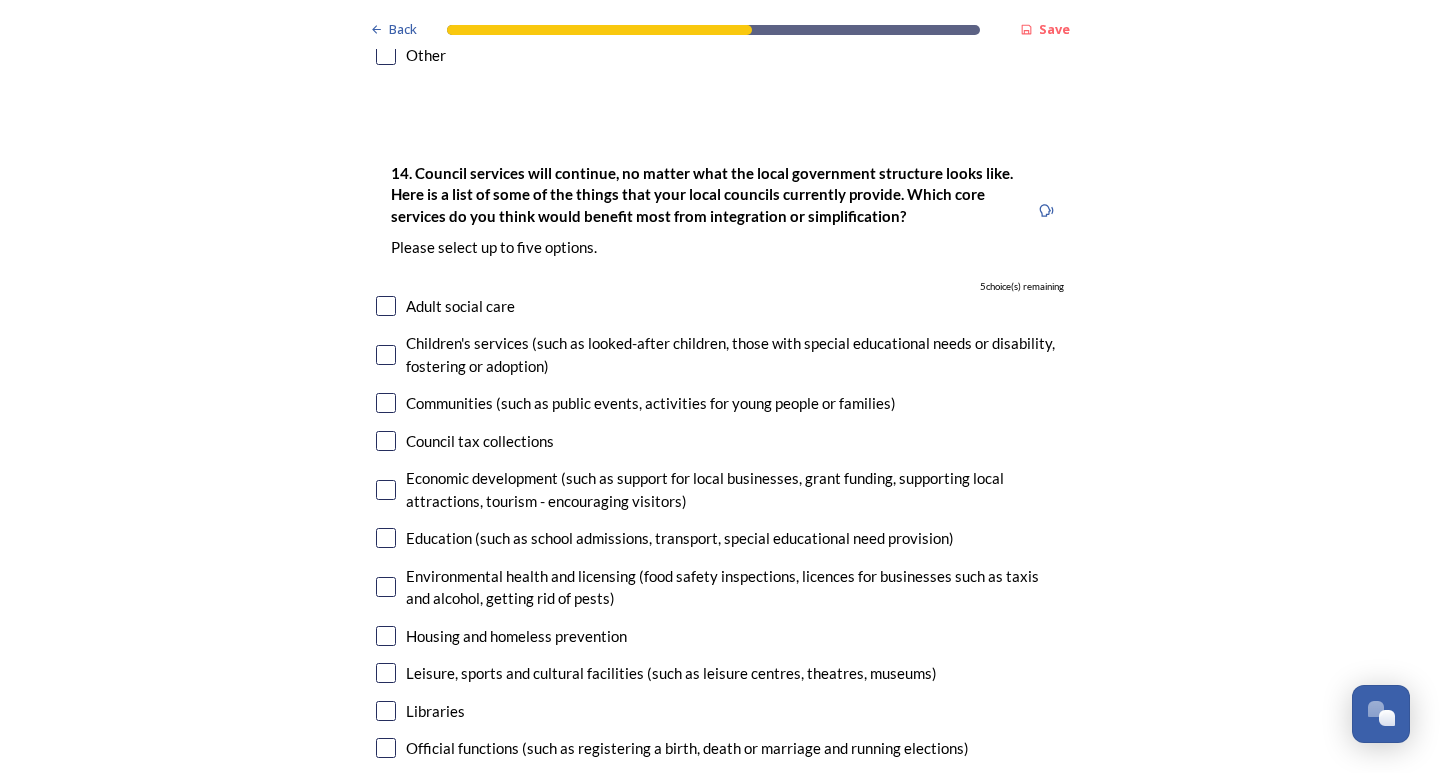 scroll, scrollTop: 4400, scrollLeft: 0, axis: vertical 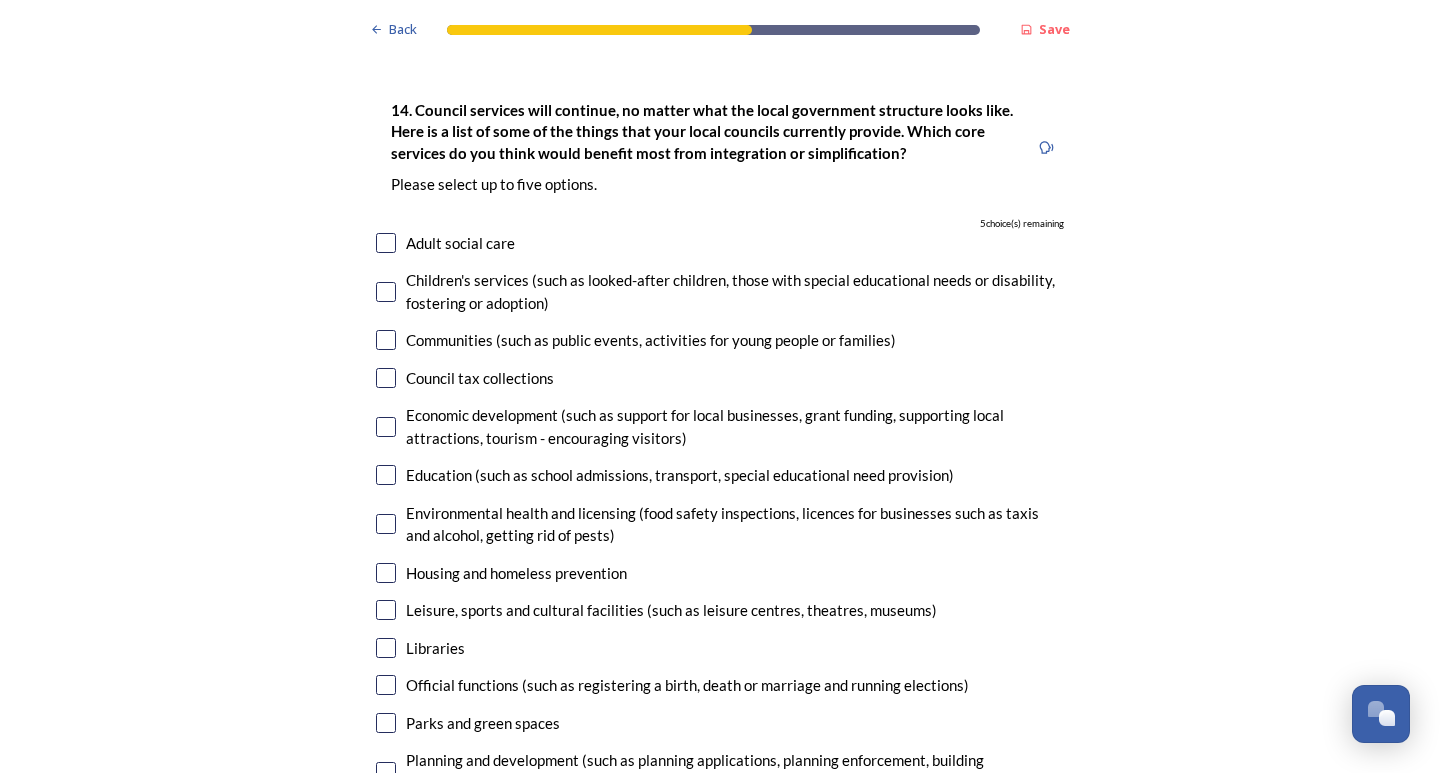 click at bounding box center (386, 292) 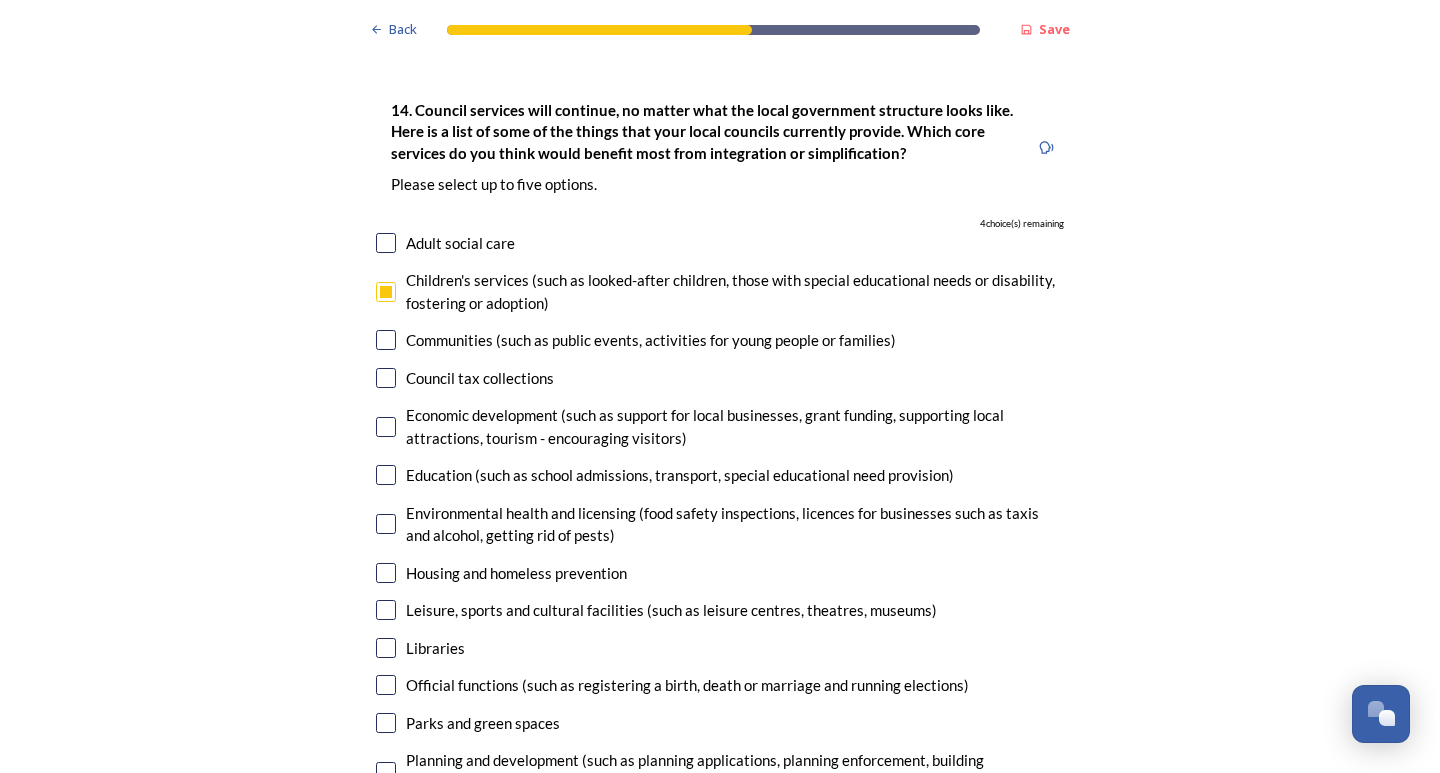 click at bounding box center [386, 378] 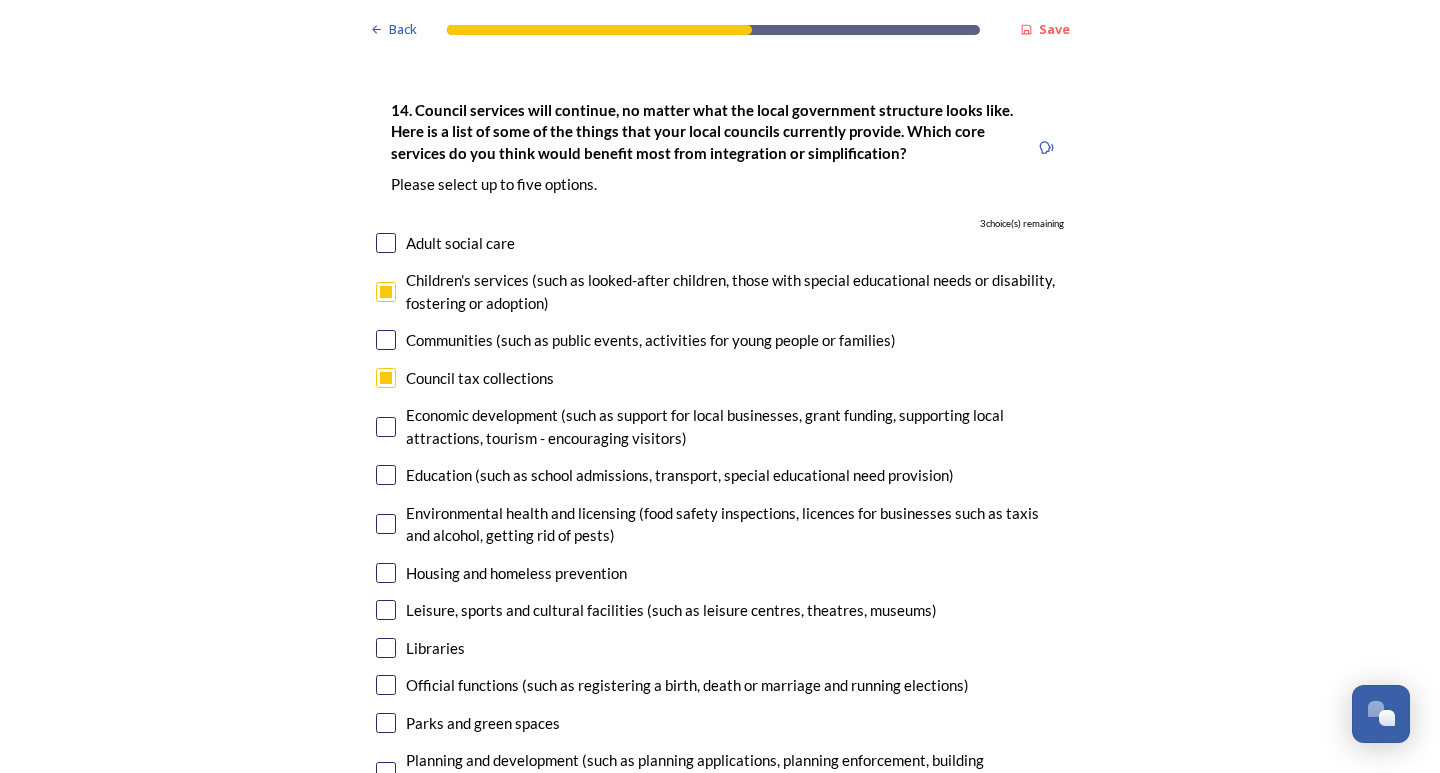 click at bounding box center (386, 427) 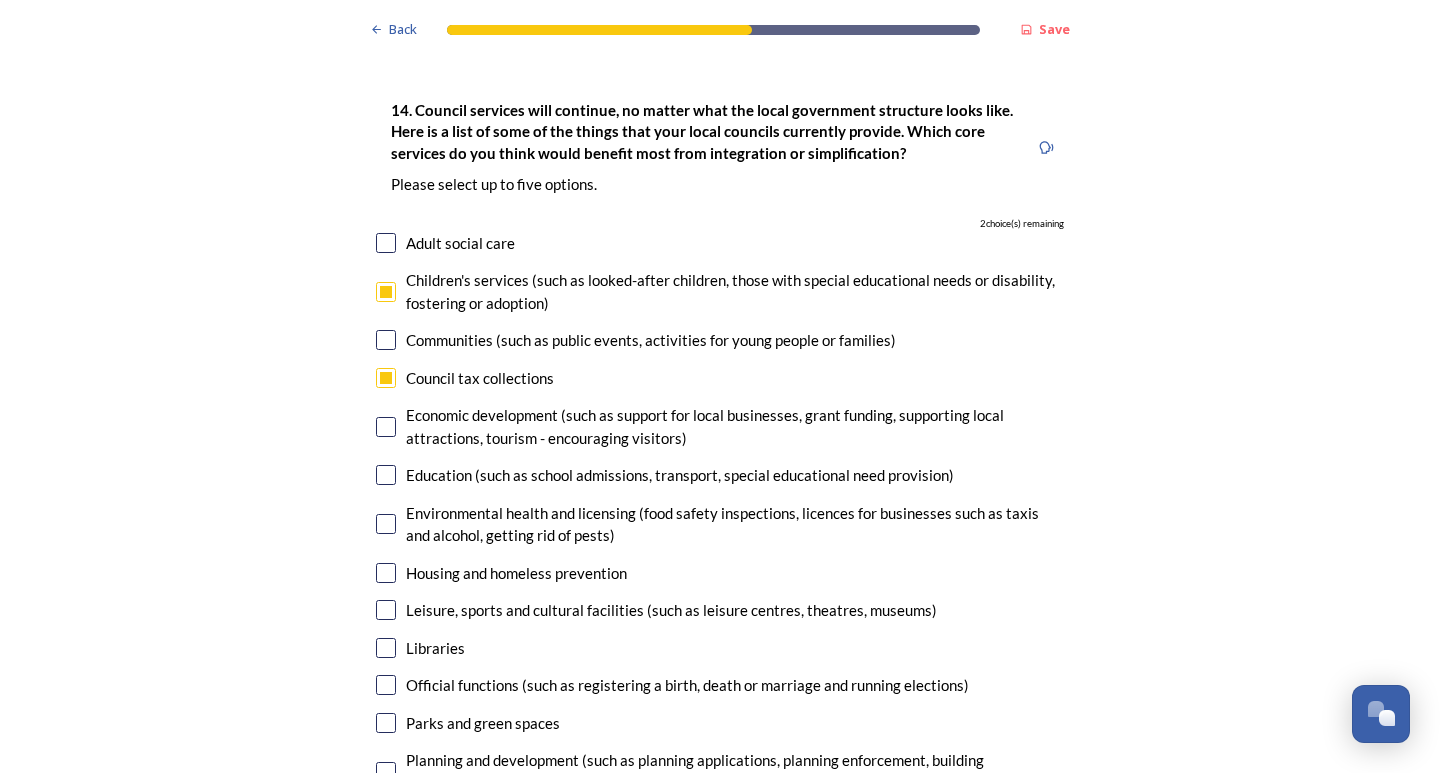 checkbox on "true" 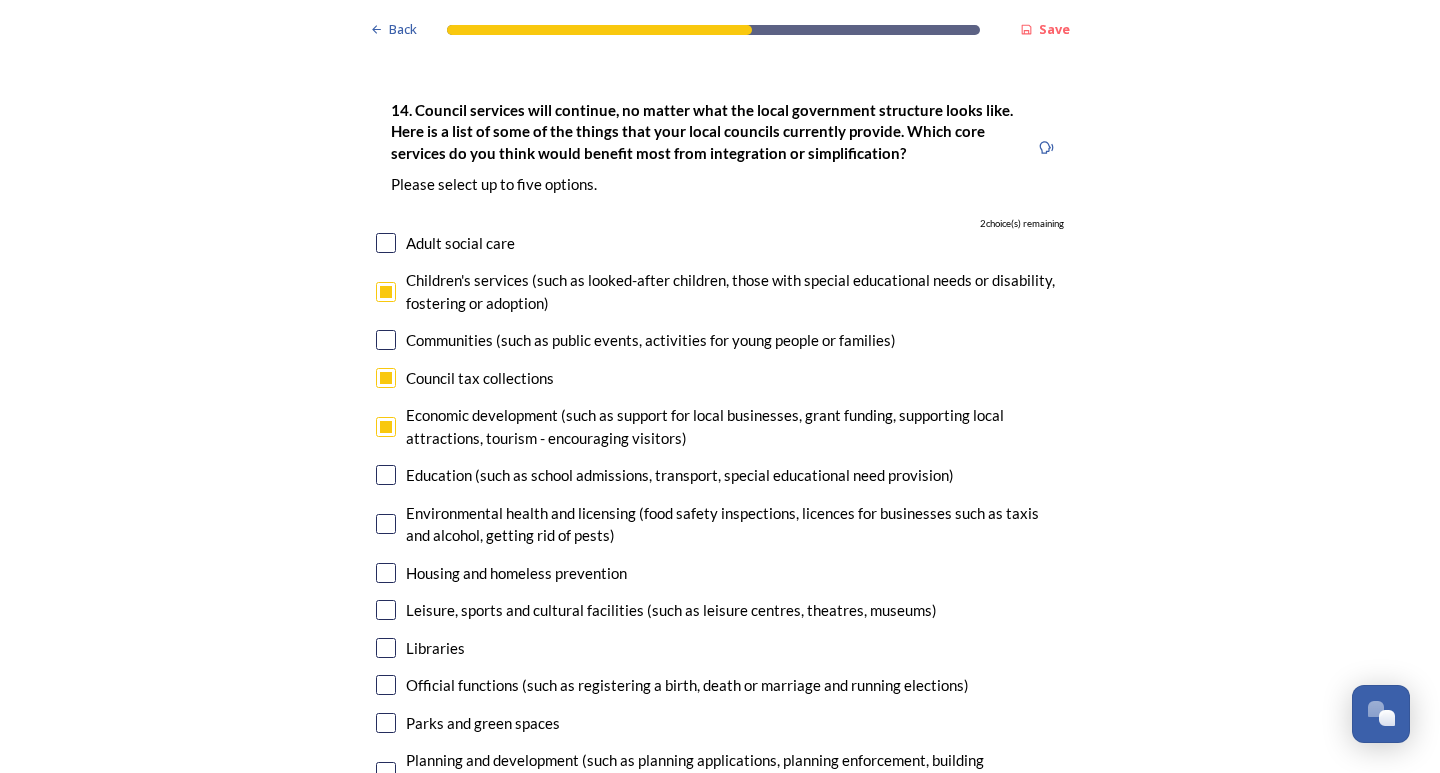 click at bounding box center (386, 475) 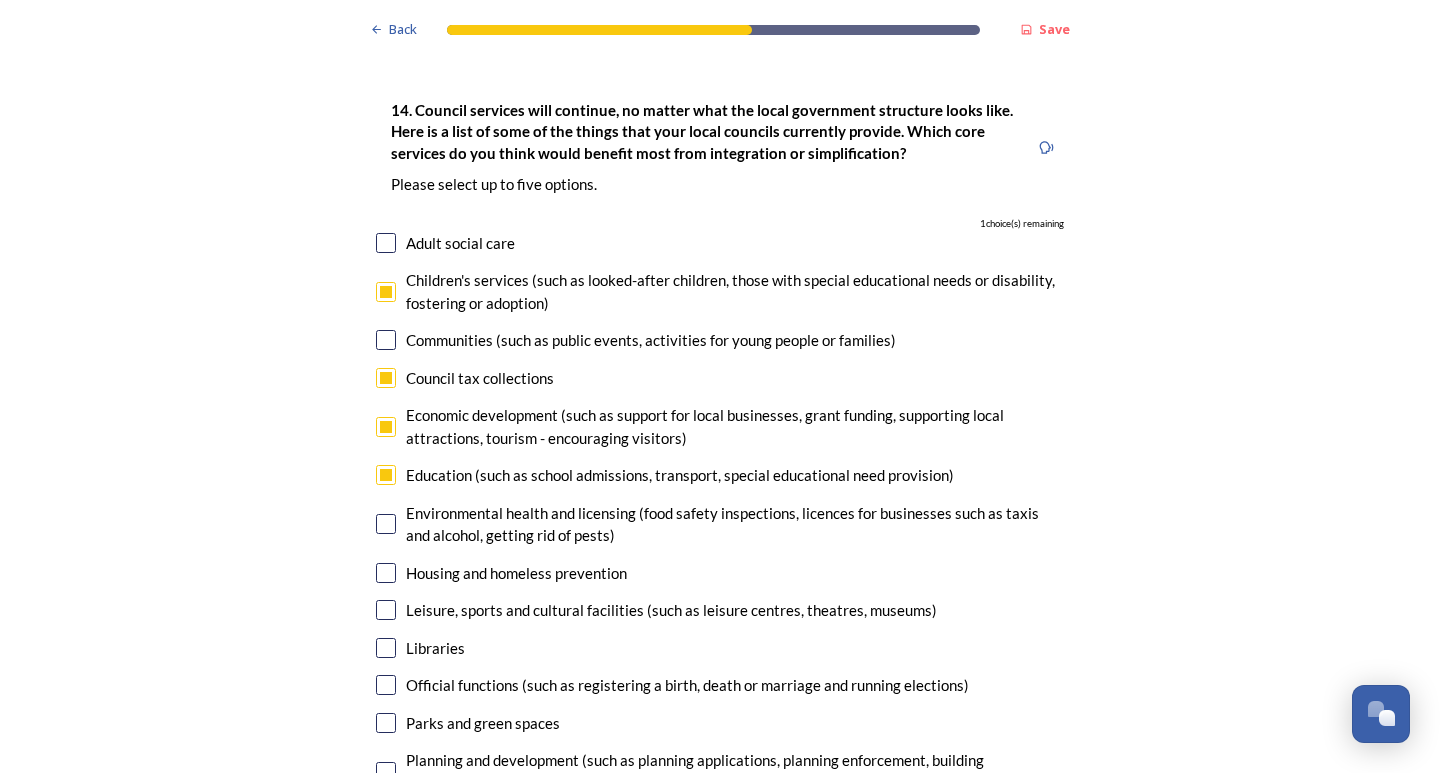 click at bounding box center [386, 524] 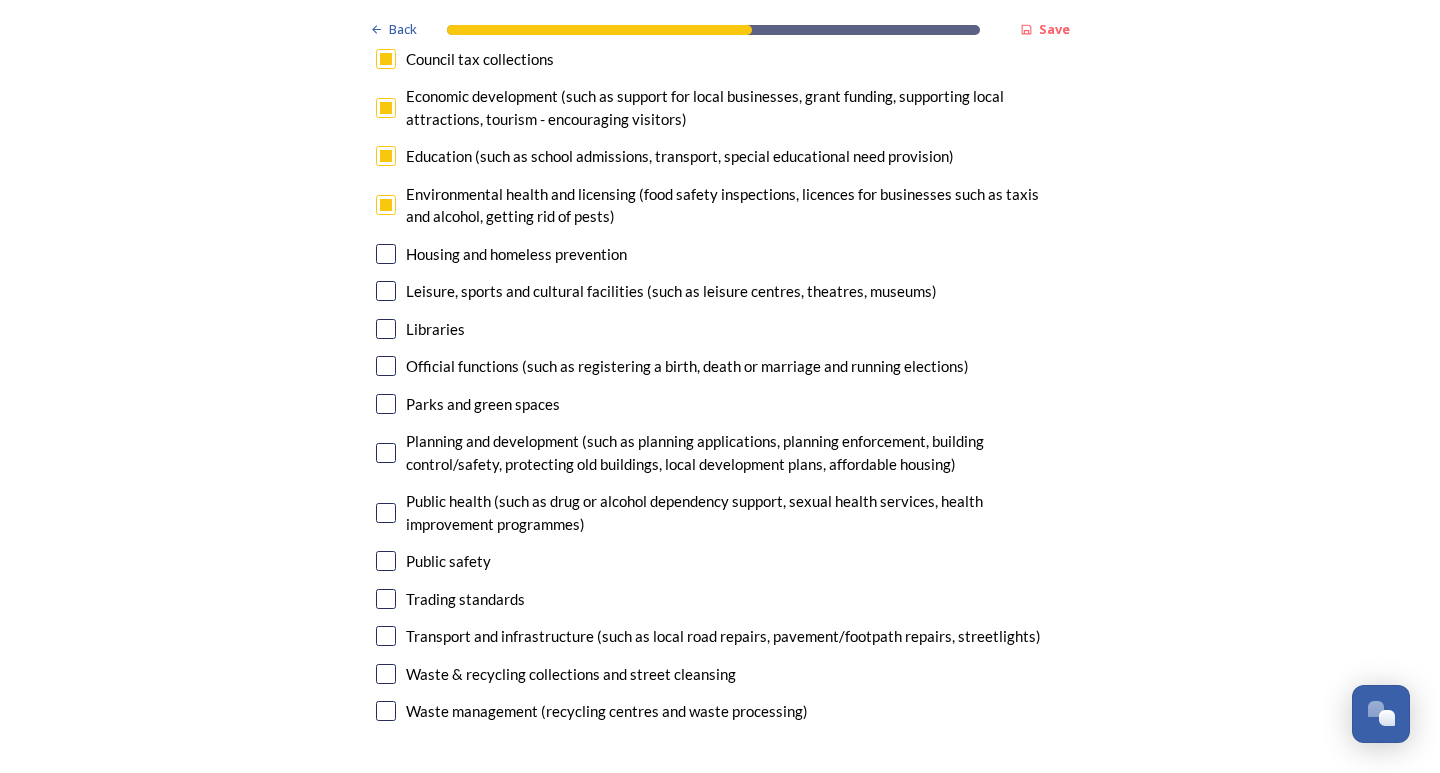 scroll, scrollTop: 4800, scrollLeft: 0, axis: vertical 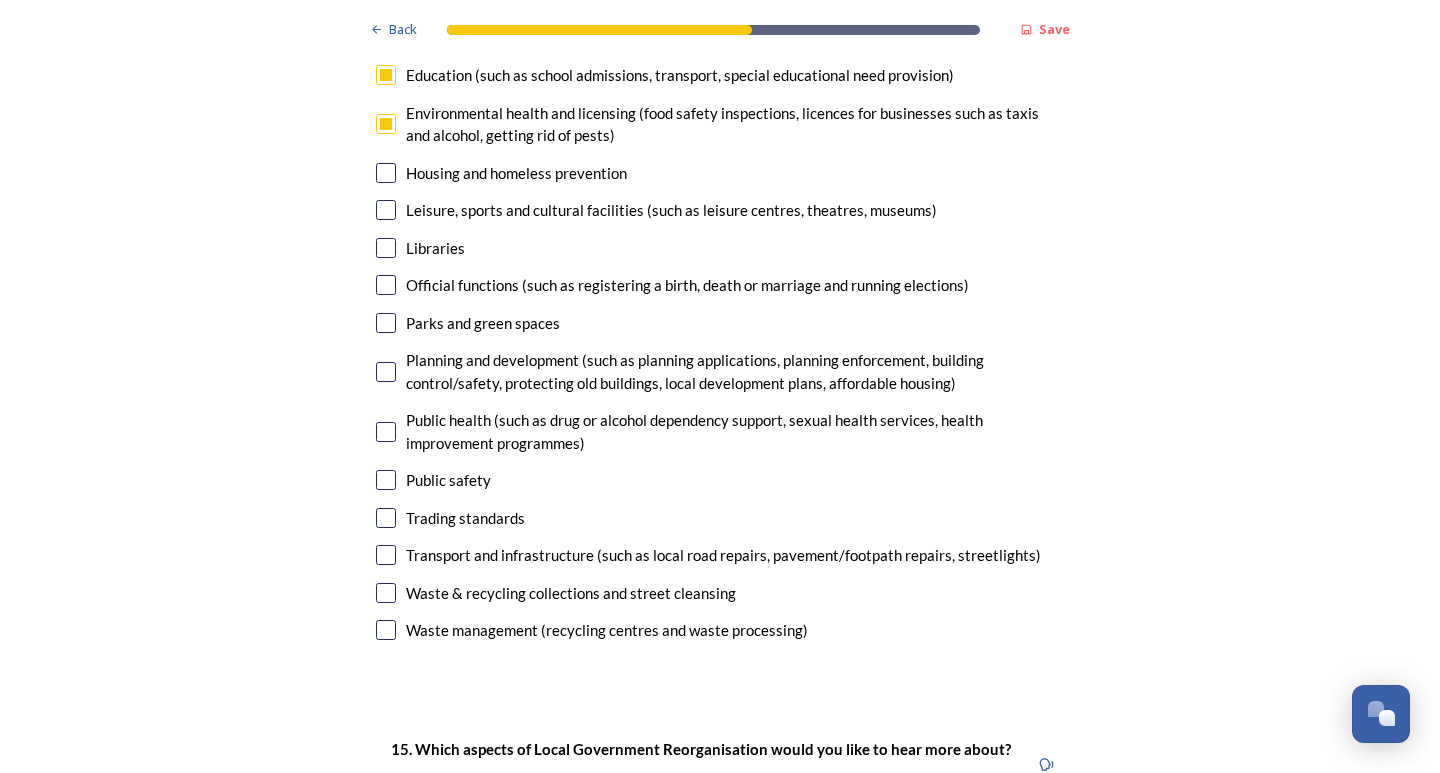 click on "14. Council services will continue, no matter what the local government structure looks like. Here is a list of some of the things that your local councils currently provide. ﻿Which core services do you think would benefit most from integration or simplification?  Please select up to five options. 0  choice(s) remaining Adult social care   Children's services (such as looked-after children, those with special educational needs or disability, fostering or adoption) Communities (such as public events, activities for young people or families)   Council tax collections Economic development (such as support for local businesses, grant funding, supporting local attractions, tourism - encouraging visitors)  Education (such as school admissions, transport, special educational need provision)  Environmental health and licensing (food safety inspections, licences for businesses such as taxis and alcohol, getting rid of pests) Housing and homeless prevention Libraries Parks and green spaces Public safety" at bounding box center [720, 172] 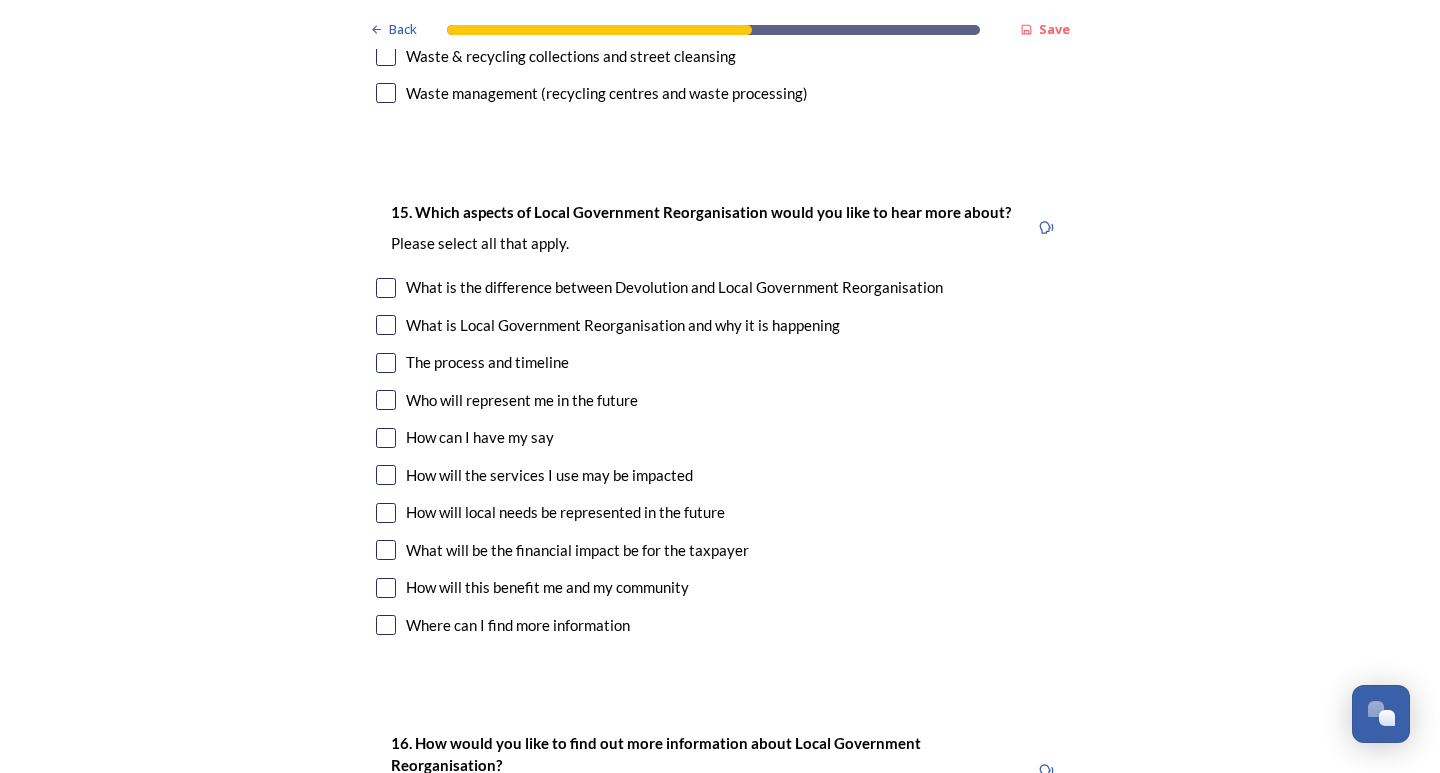 scroll, scrollTop: 5400, scrollLeft: 0, axis: vertical 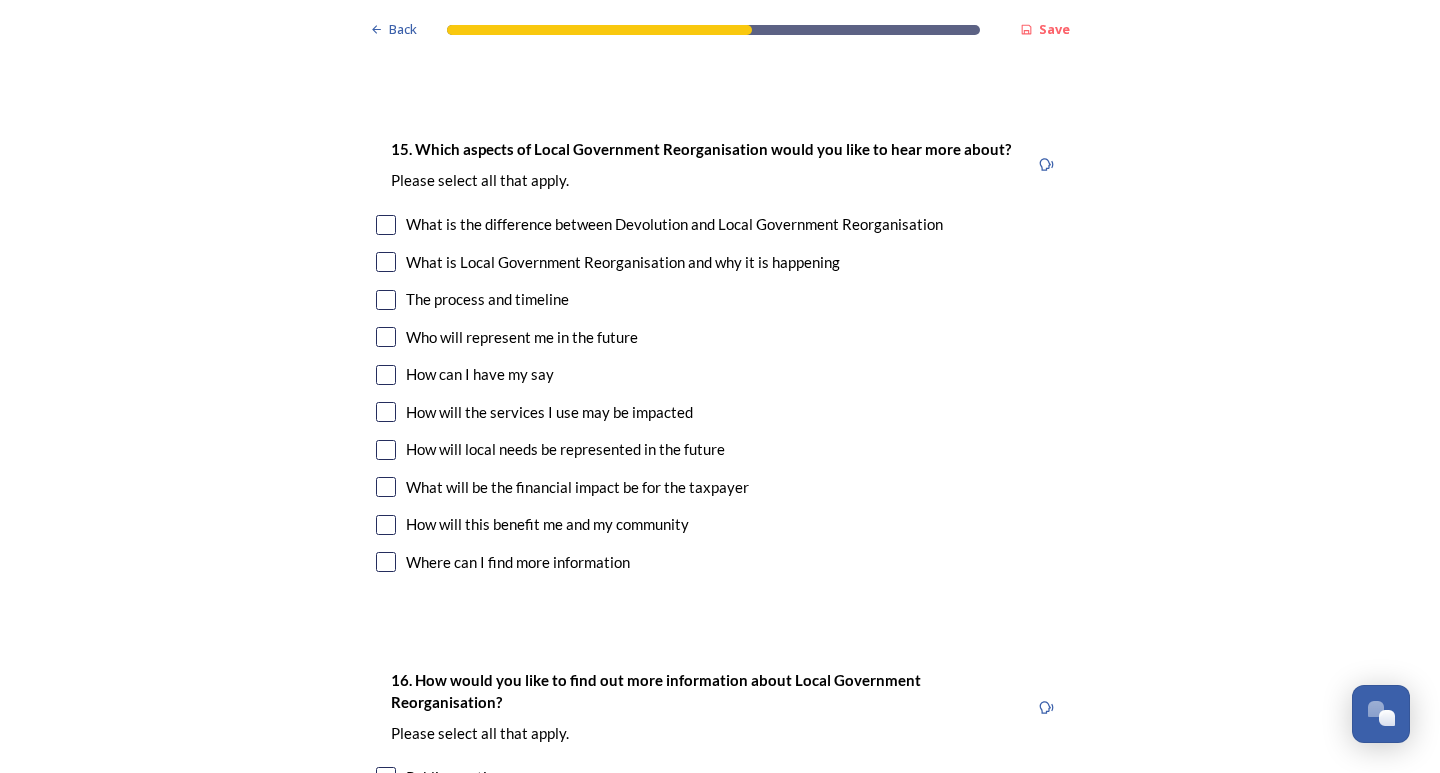 click at bounding box center [386, 412] 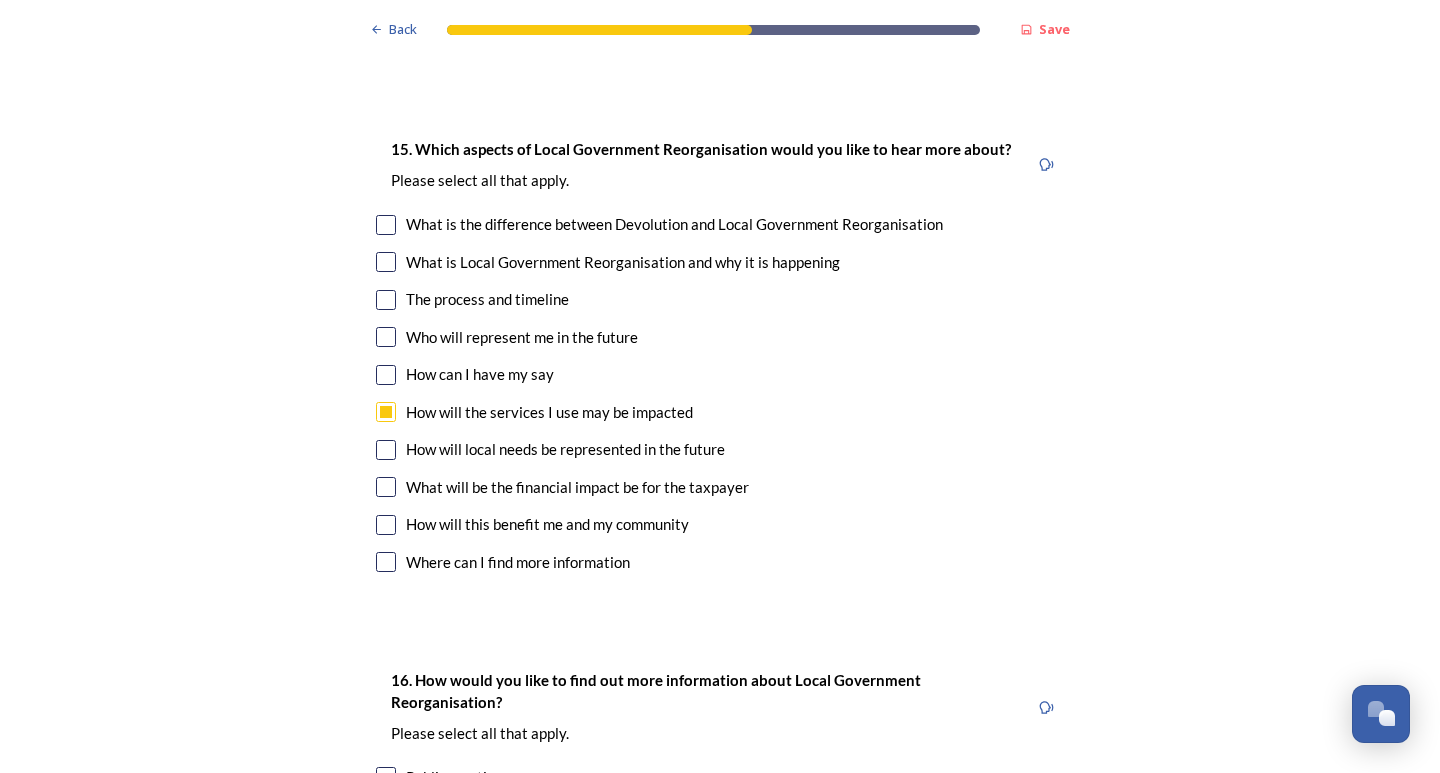 click at bounding box center (386, 487) 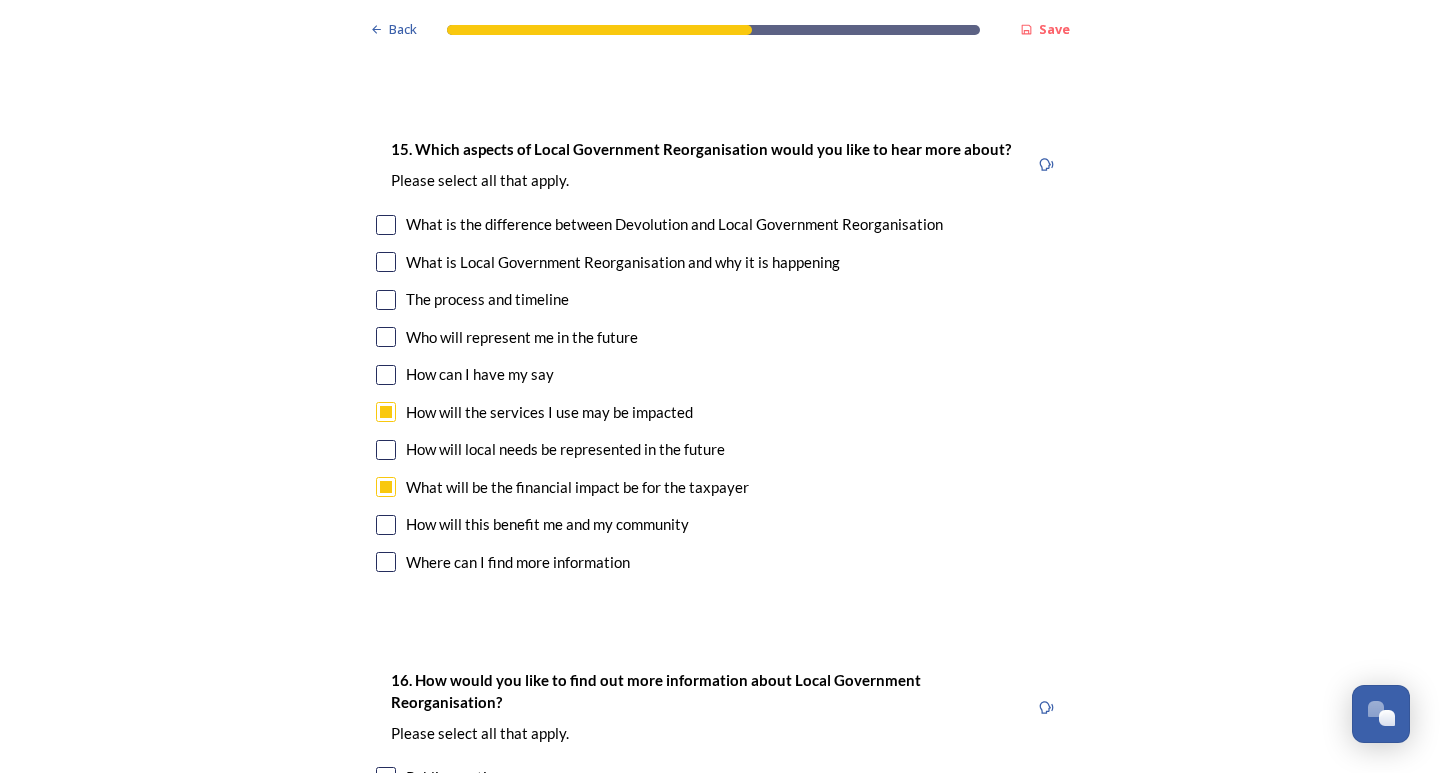 click at bounding box center [386, 337] 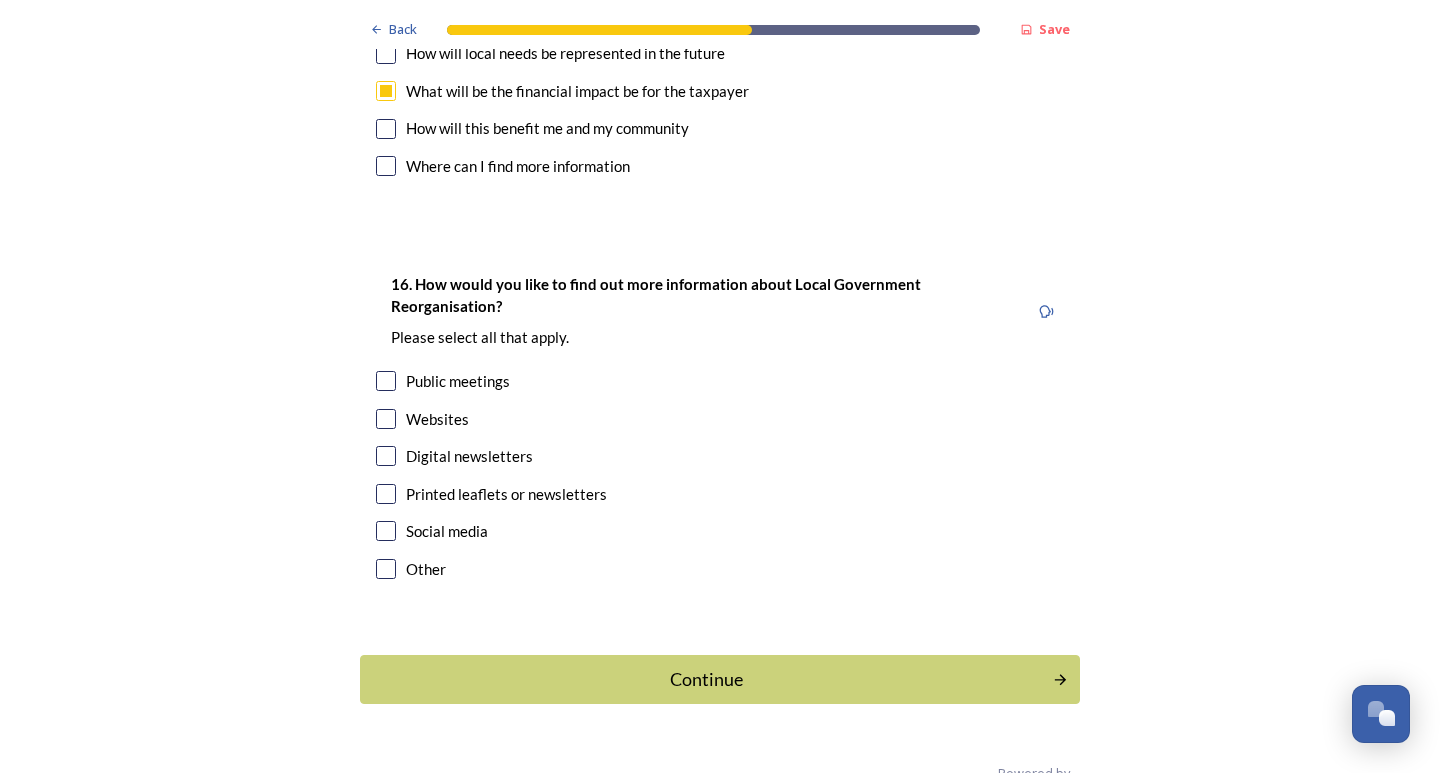 scroll, scrollTop: 5800, scrollLeft: 0, axis: vertical 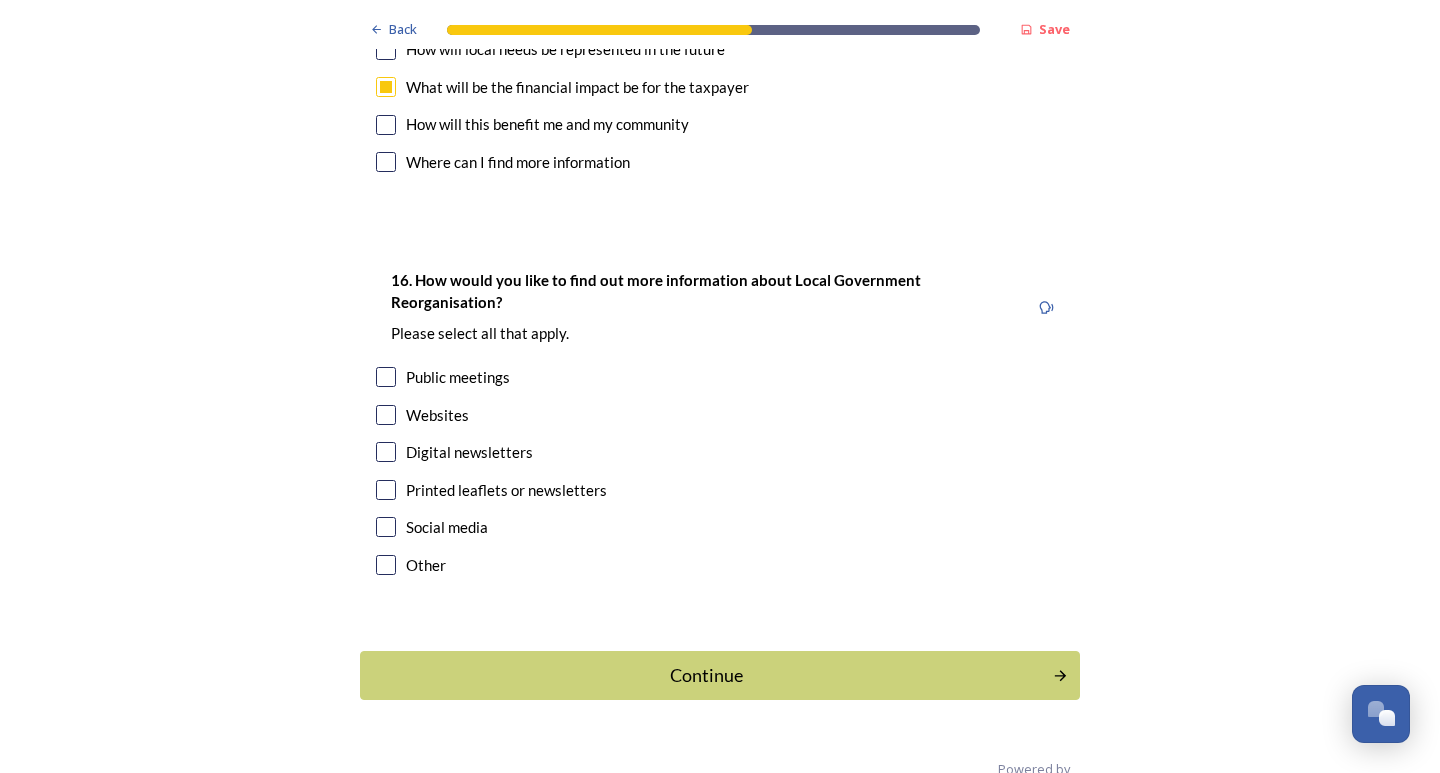 click at bounding box center (386, 377) 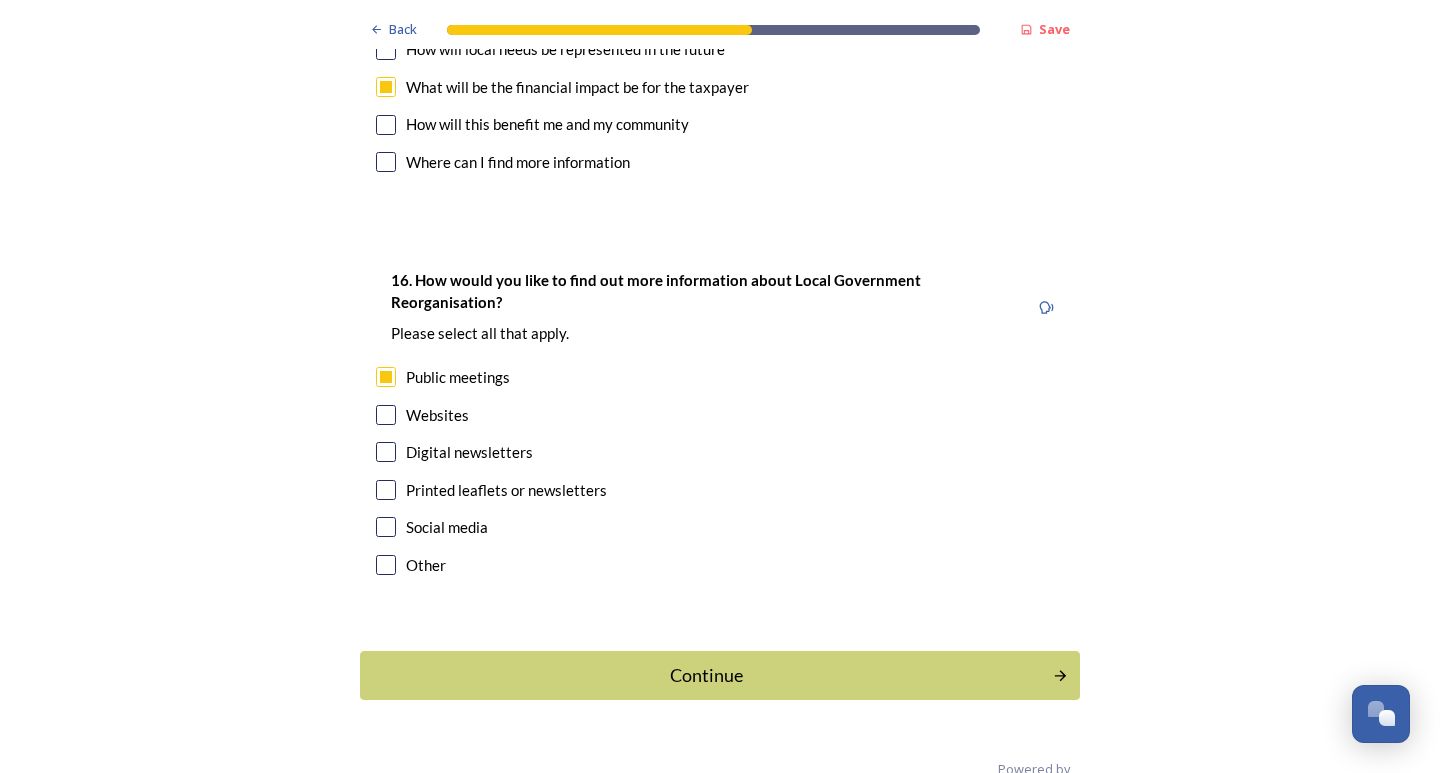 click at bounding box center [386, 452] 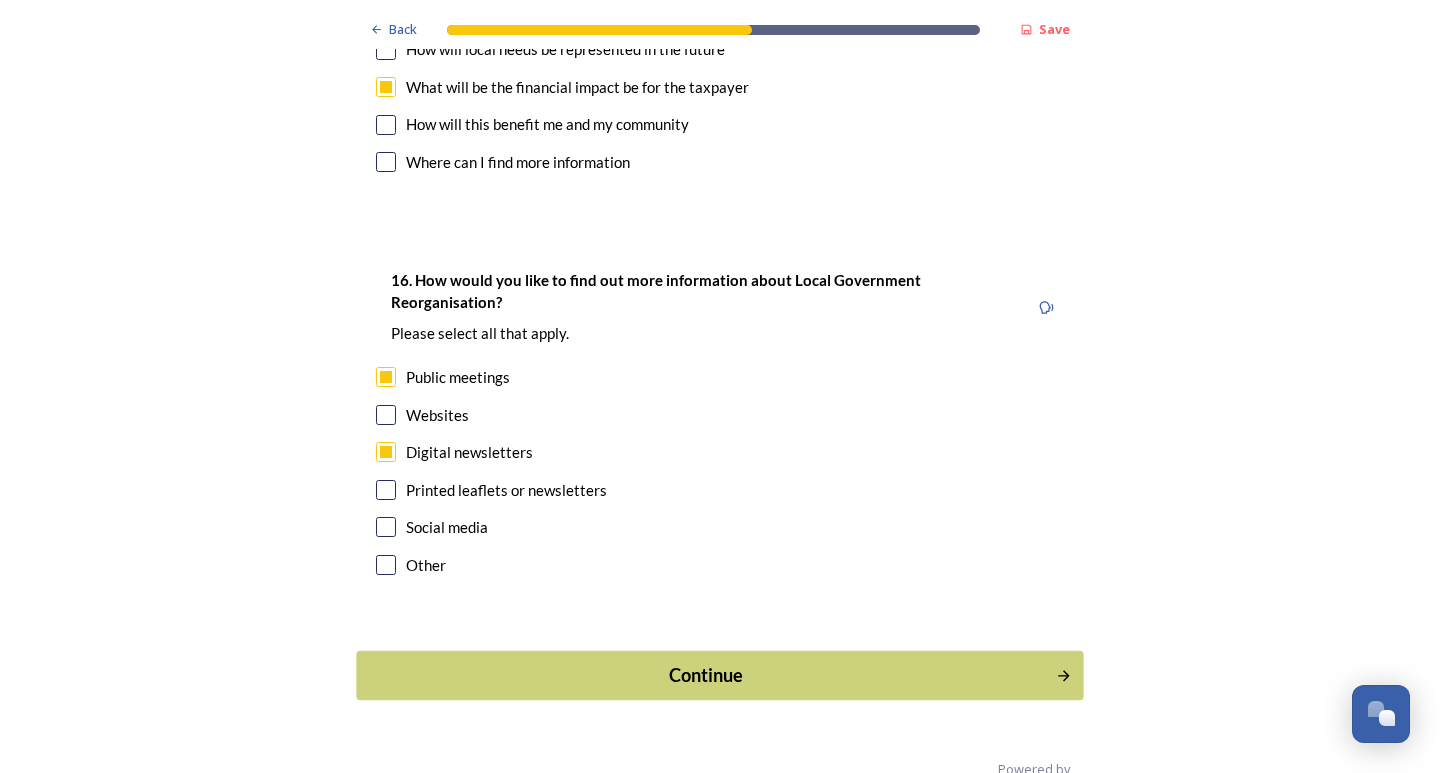 click on "Continue" at bounding box center (706, 675) 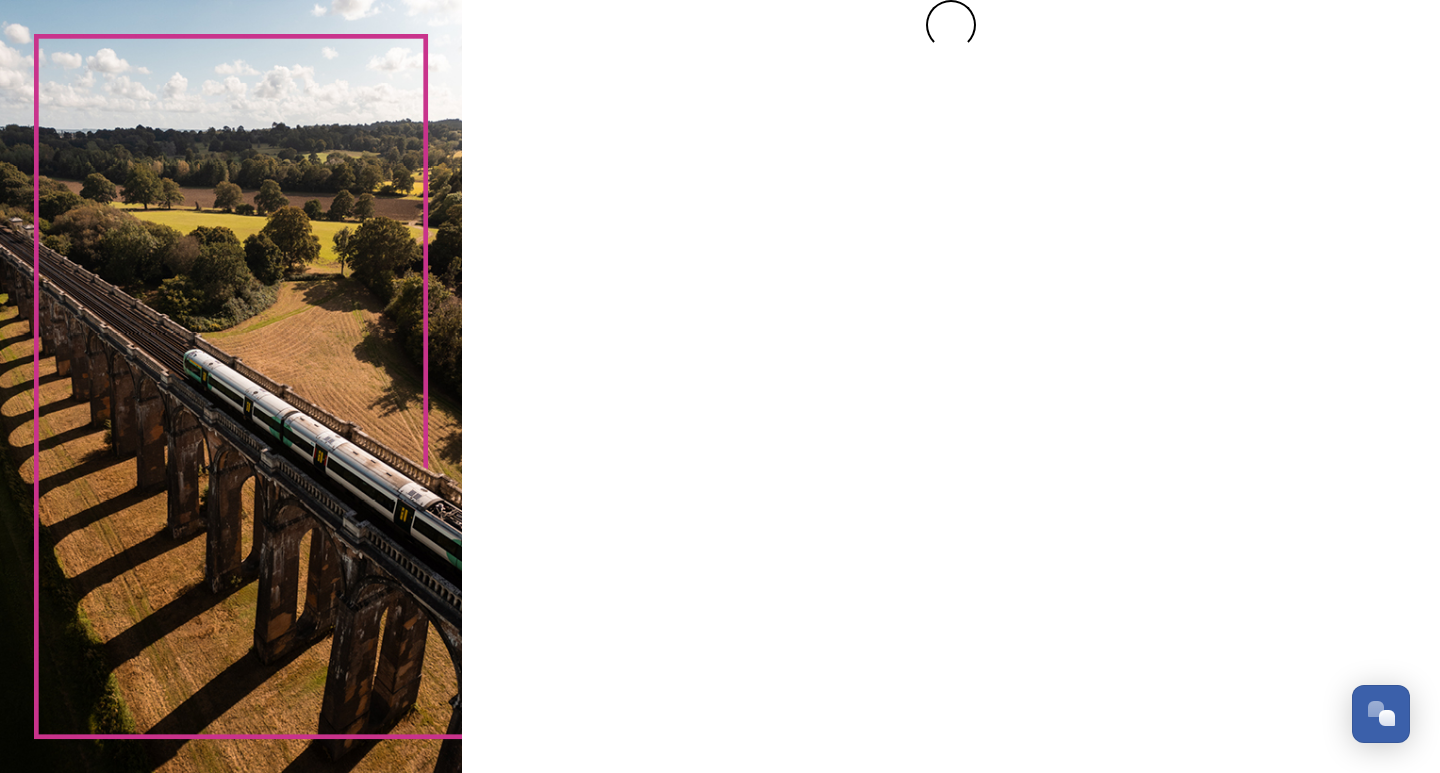 scroll, scrollTop: 0, scrollLeft: 0, axis: both 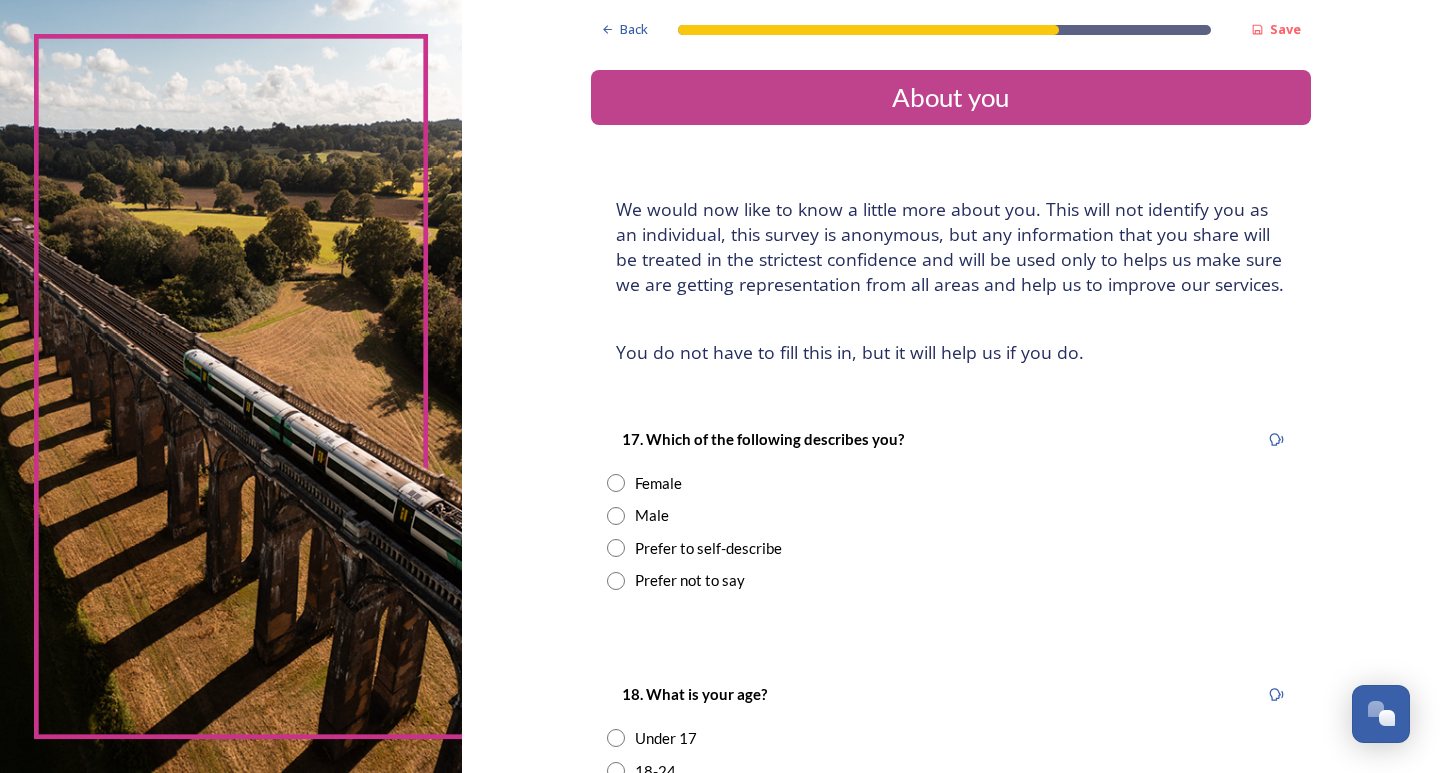 click at bounding box center (616, 516) 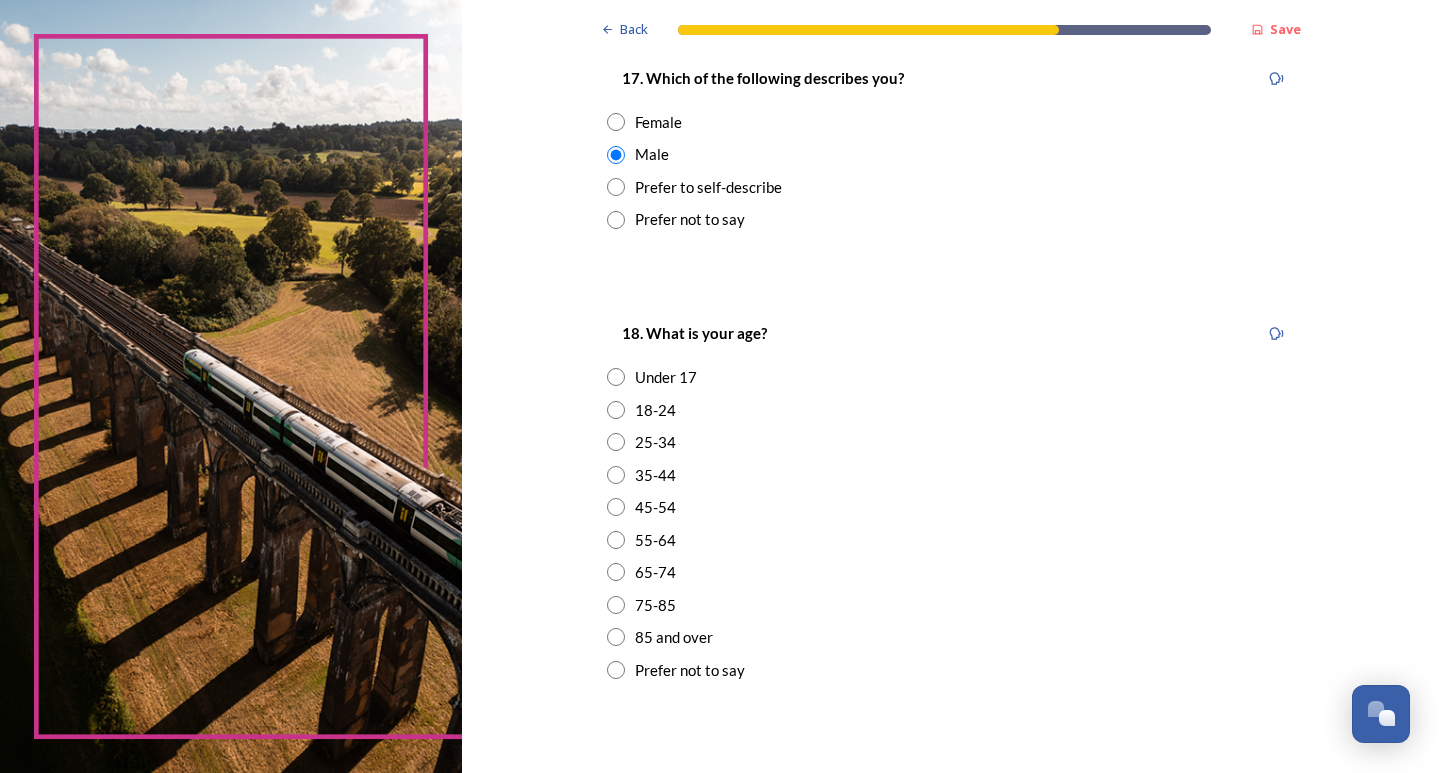 scroll, scrollTop: 400, scrollLeft: 0, axis: vertical 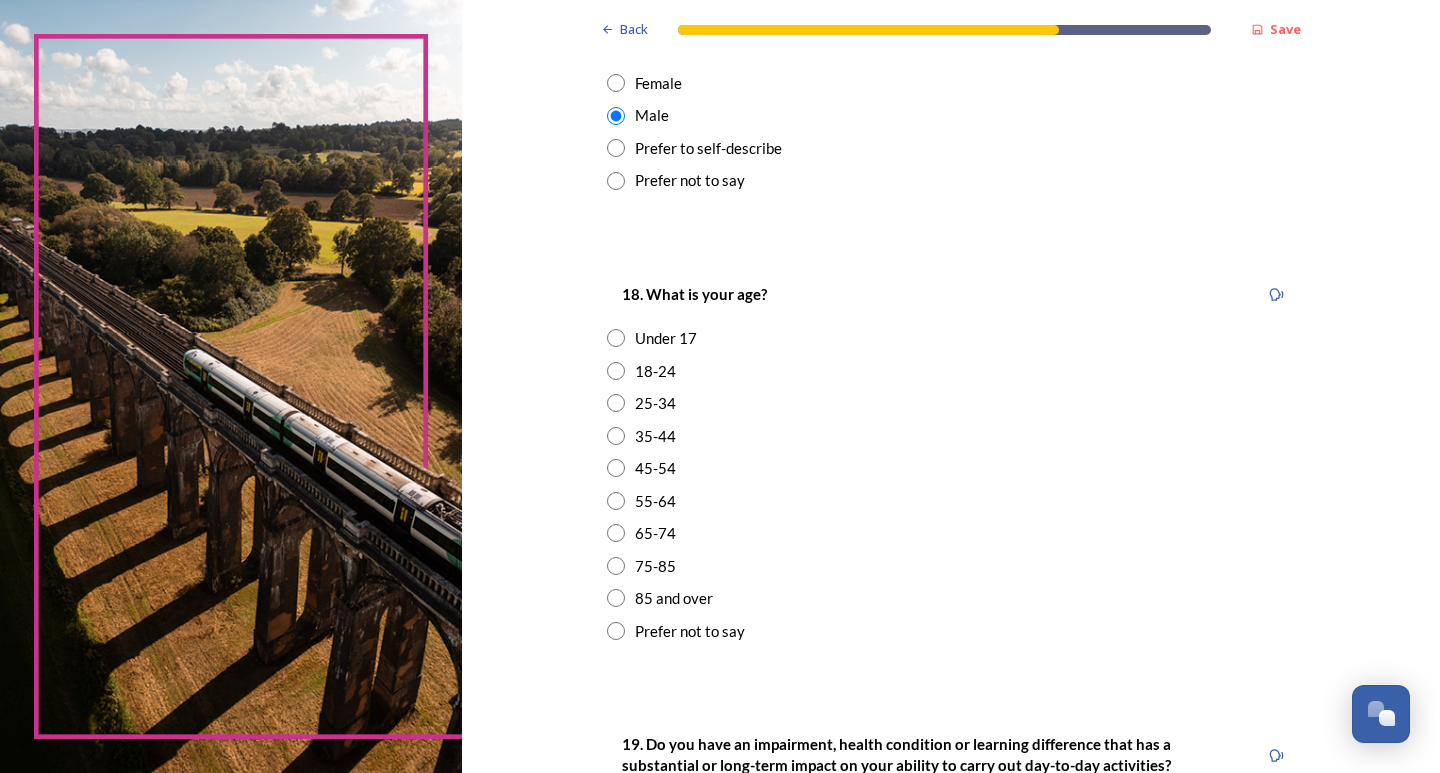 click at bounding box center (616, 501) 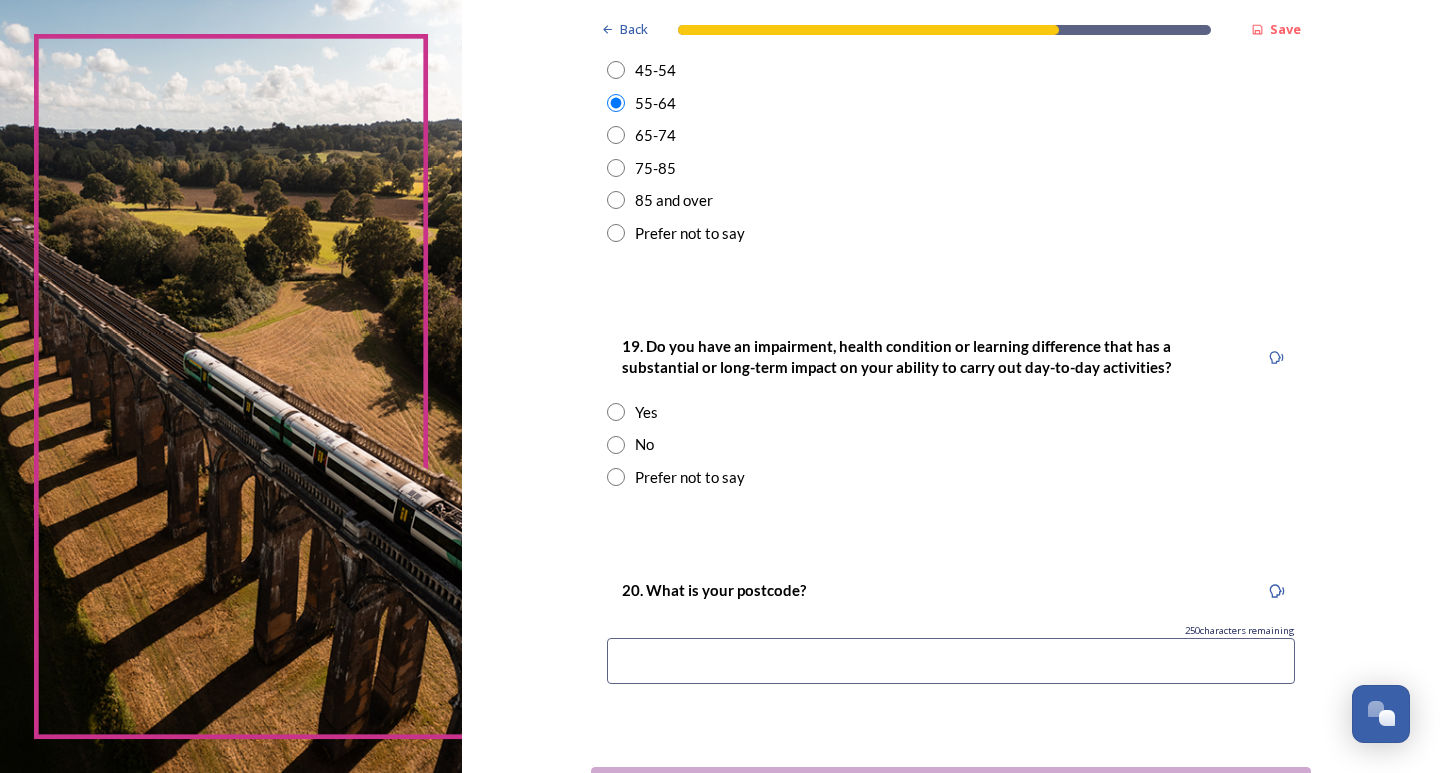 scroll, scrollTop: 800, scrollLeft: 0, axis: vertical 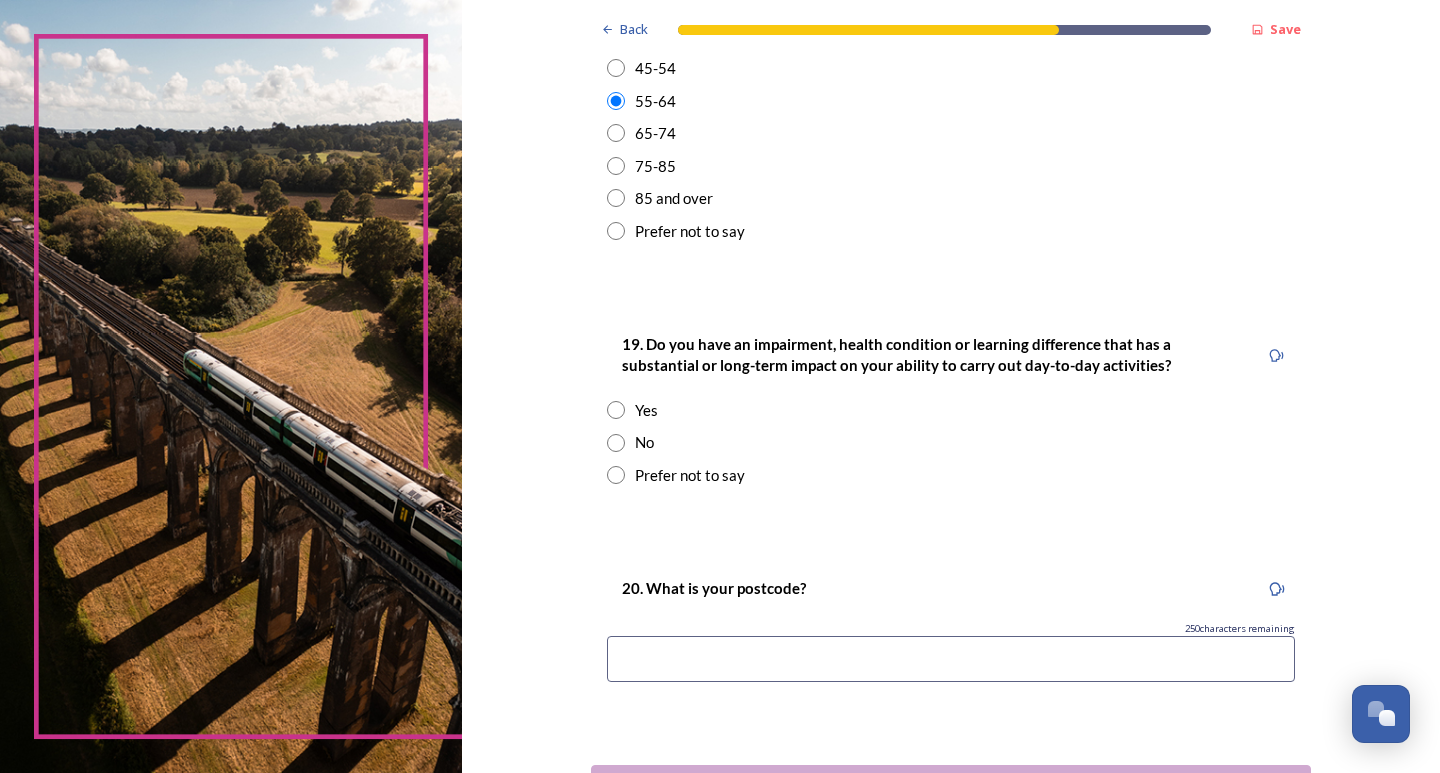 click at bounding box center [616, 443] 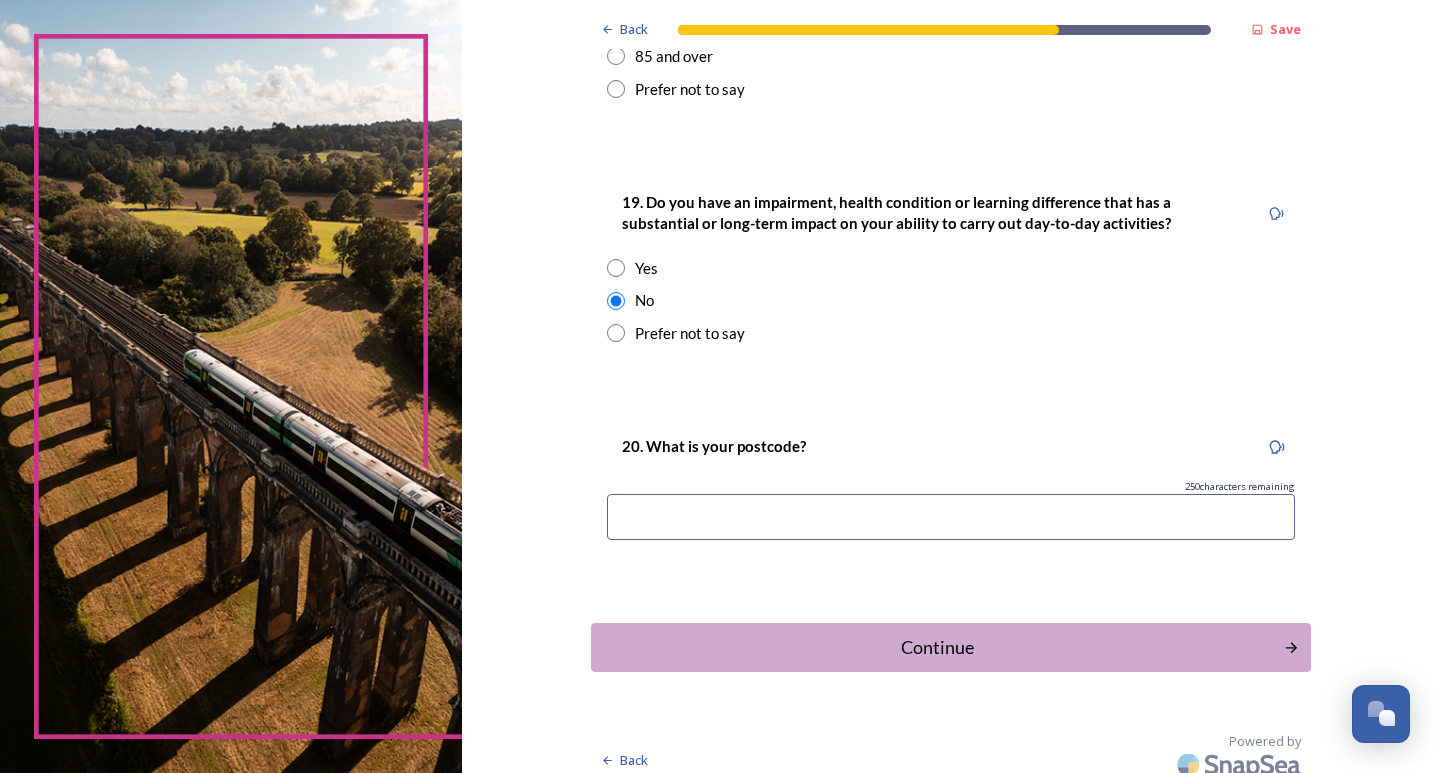 scroll, scrollTop: 957, scrollLeft: 0, axis: vertical 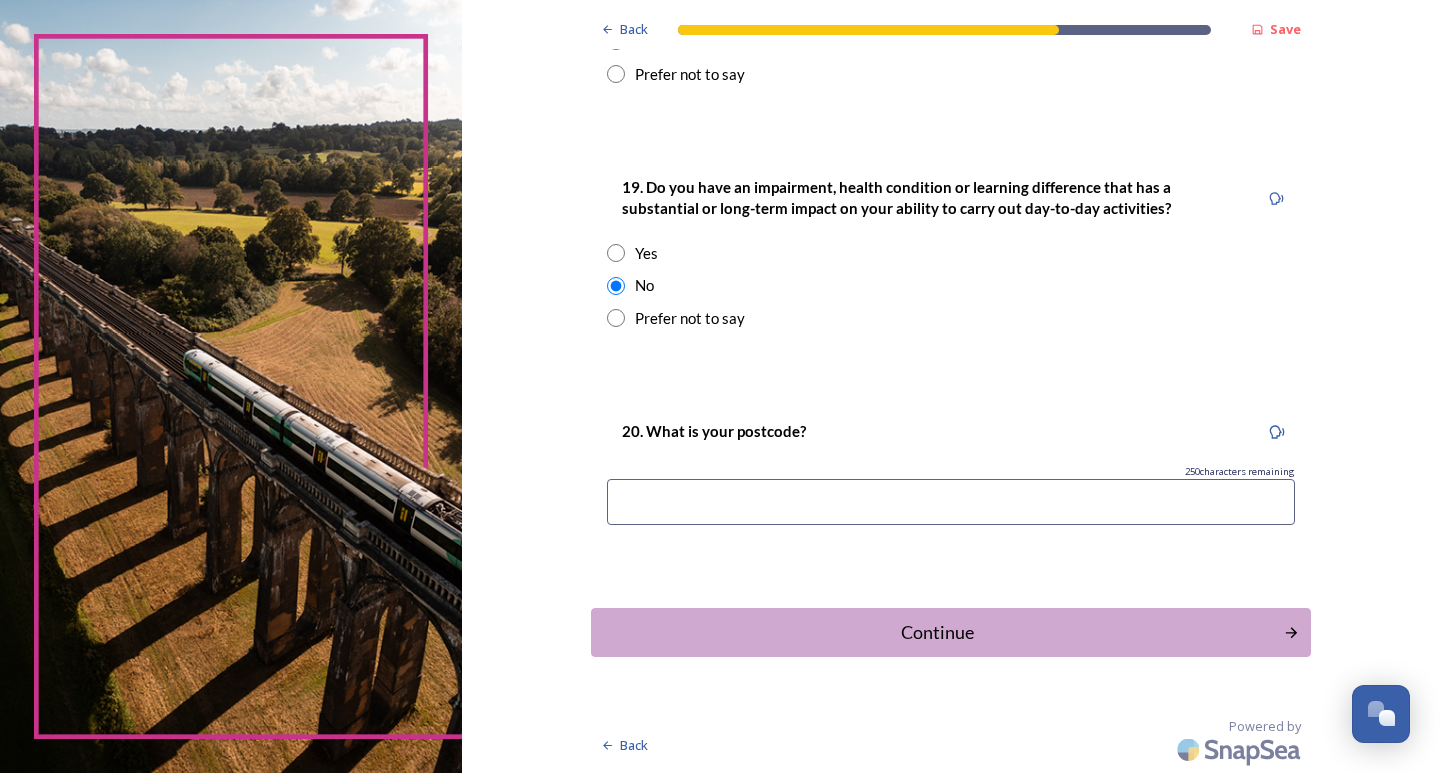 click at bounding box center (951, 502) 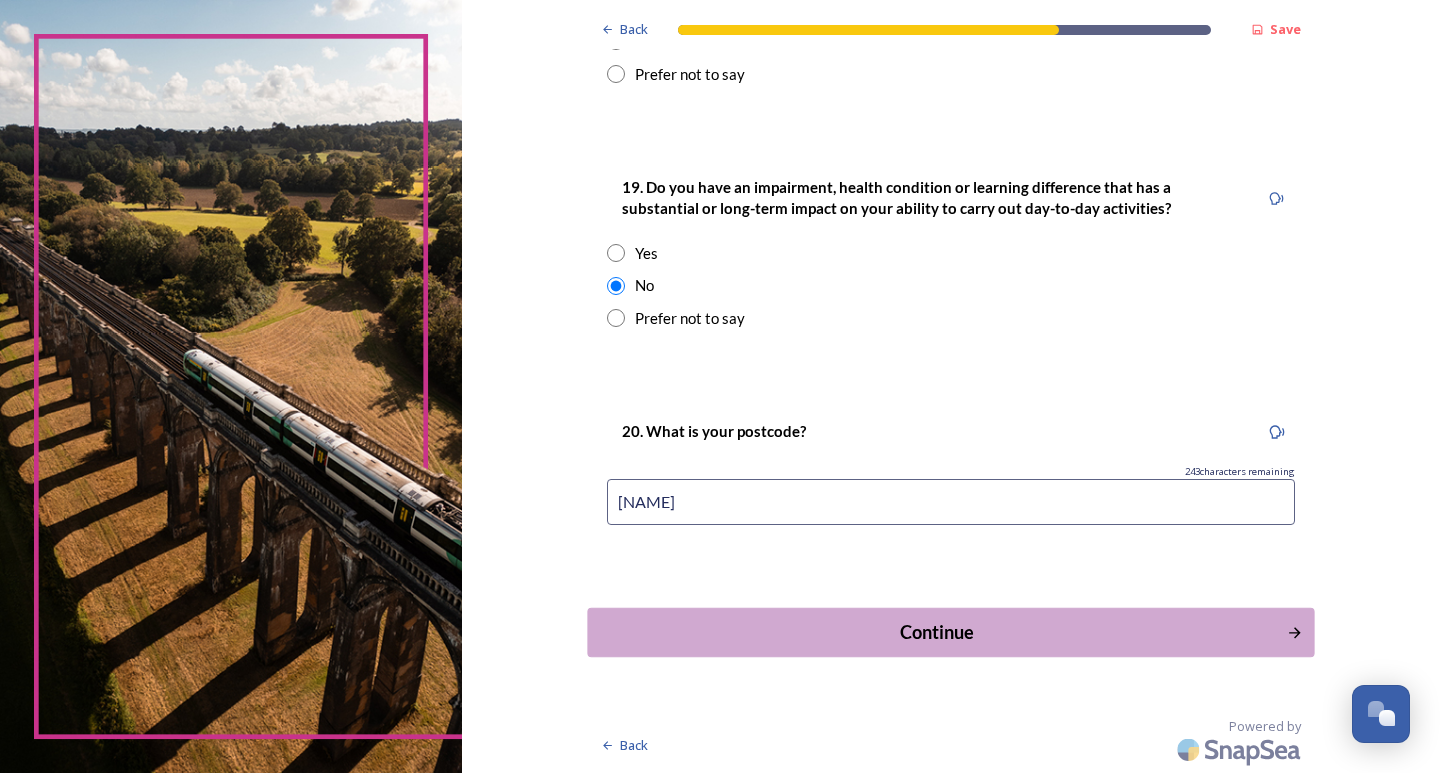 type on "[NAME]" 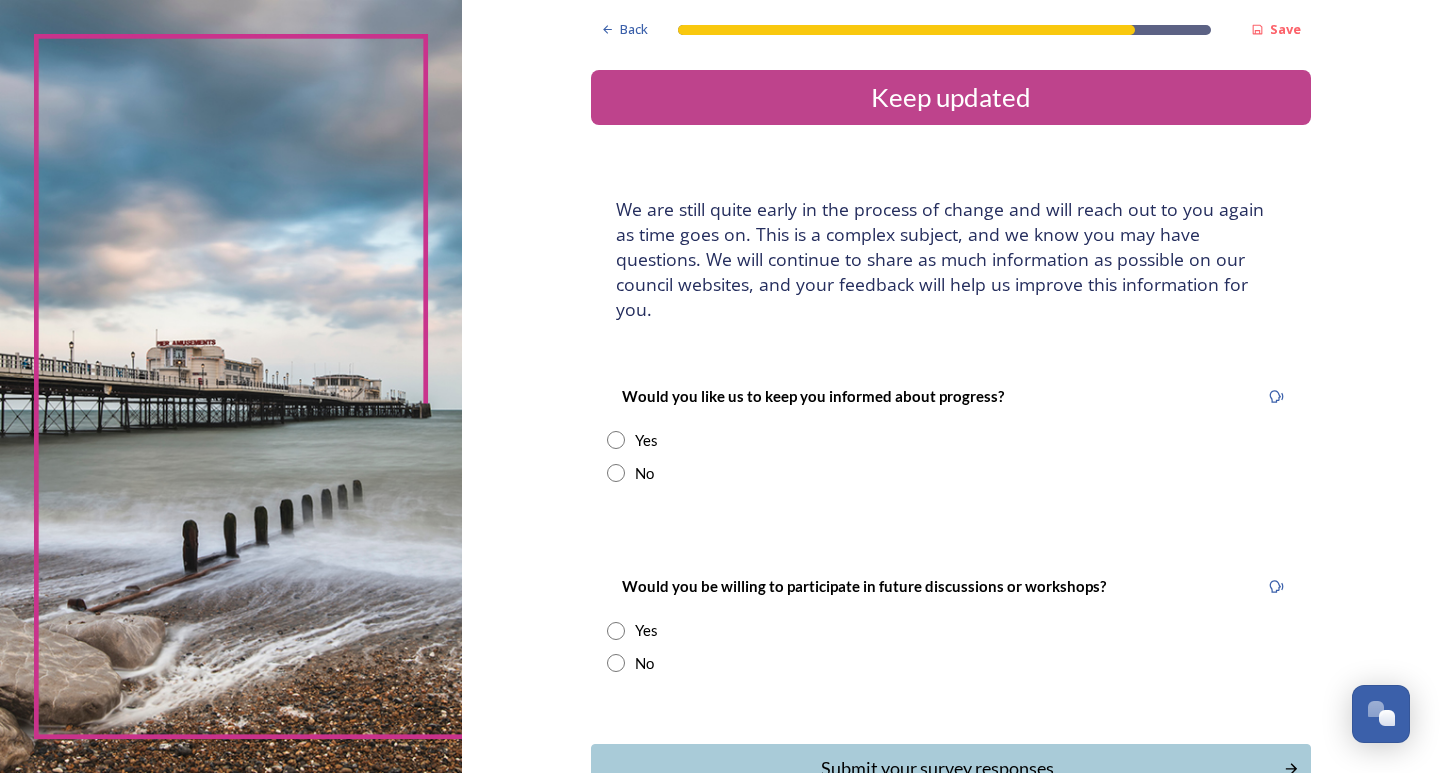 click at bounding box center [616, 440] 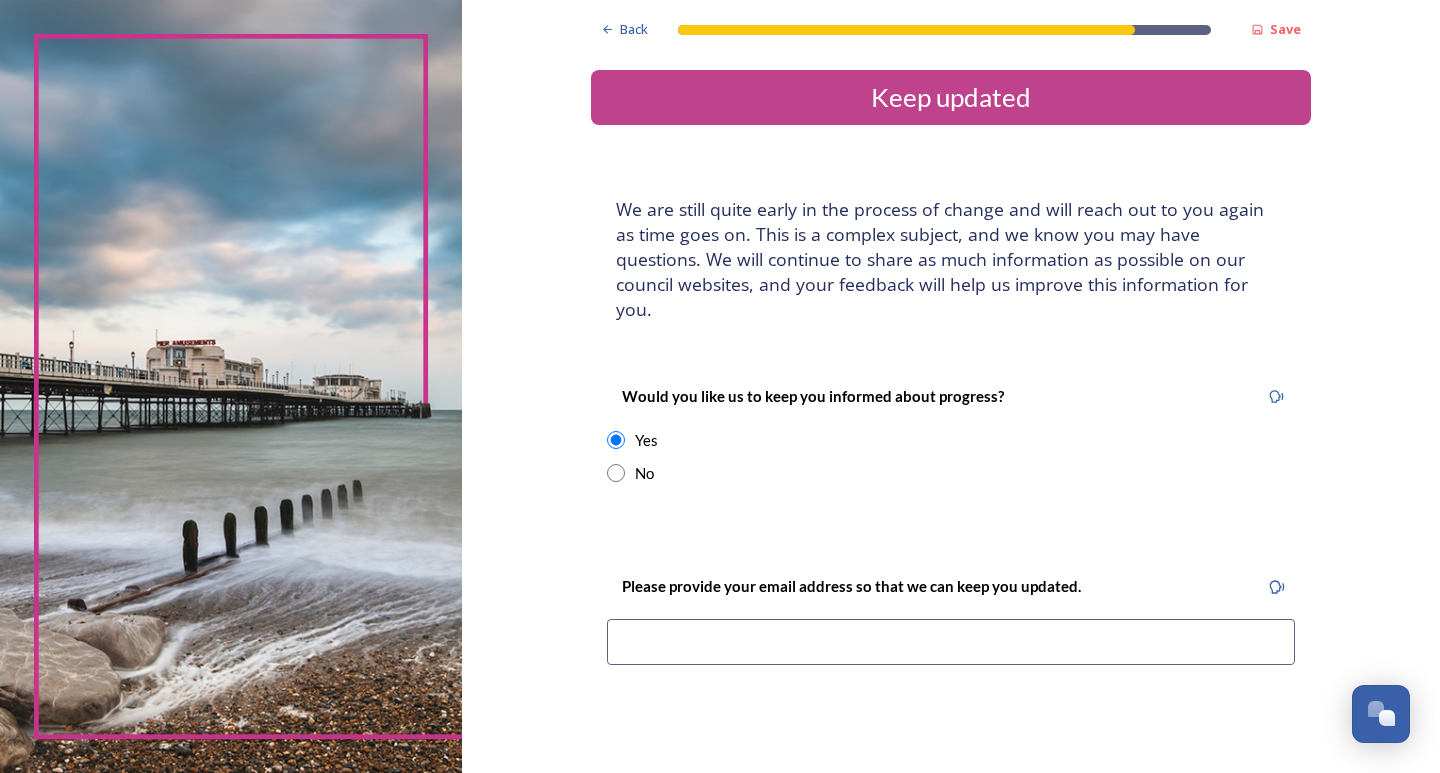 click at bounding box center [951, 642] 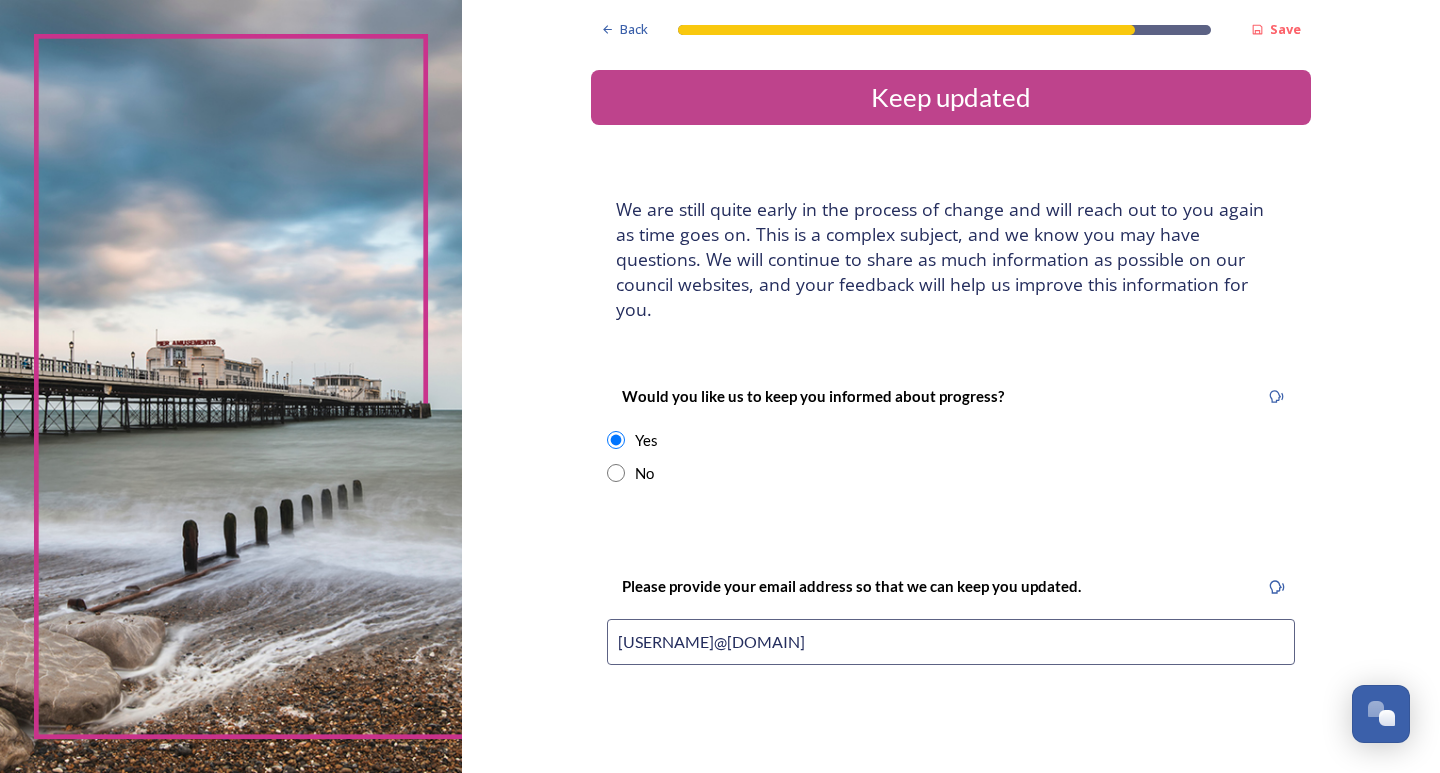 click on "[USERNAME]@[DOMAIN] We will share these details with your local council/s and [STATE] County Council to provide information about Local Government Reorganisation. You can find more information about how this information will be handled  here Would you be willing to participate in future discussions or workshops? Yes No Submit your survey responses   Back Powered by" at bounding box center (951, 618) 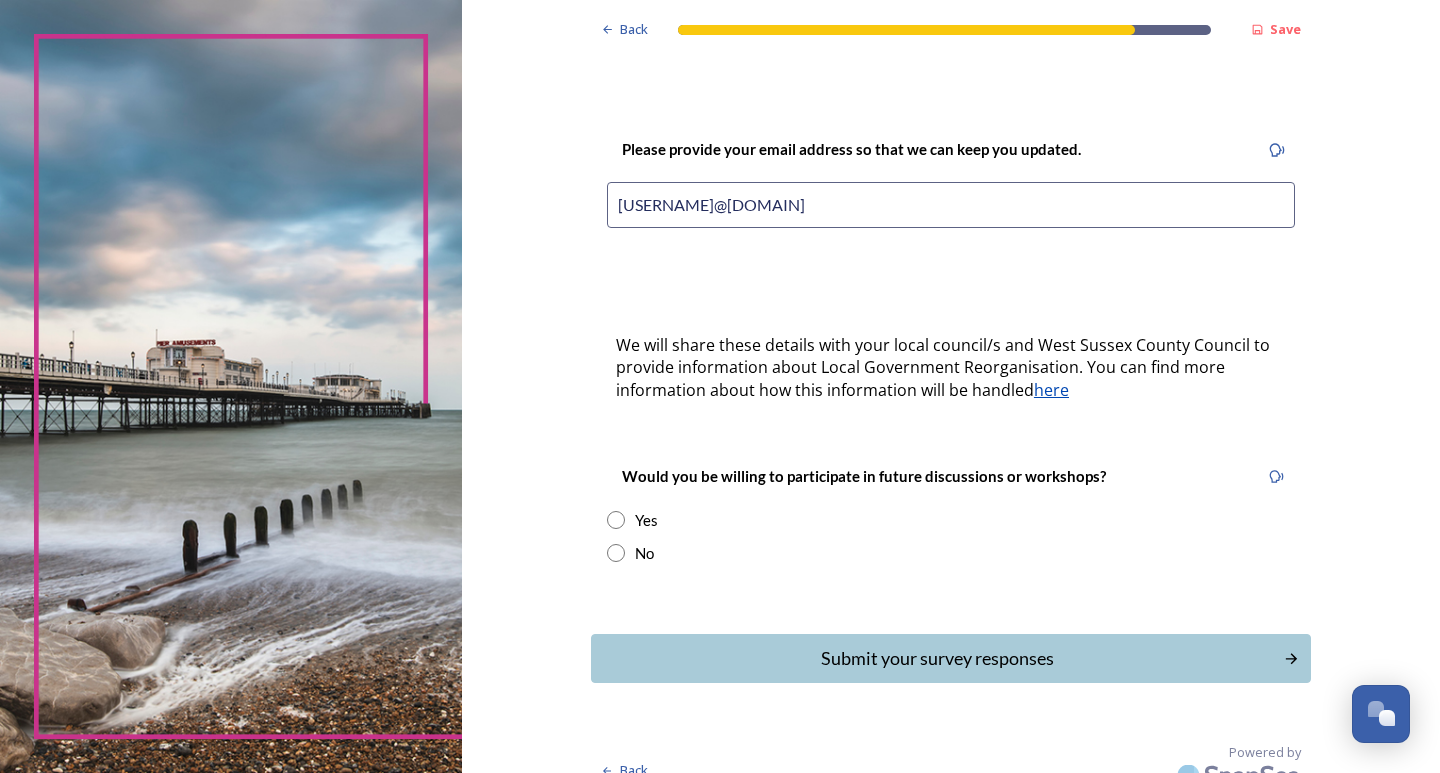 scroll, scrollTop: 438, scrollLeft: 0, axis: vertical 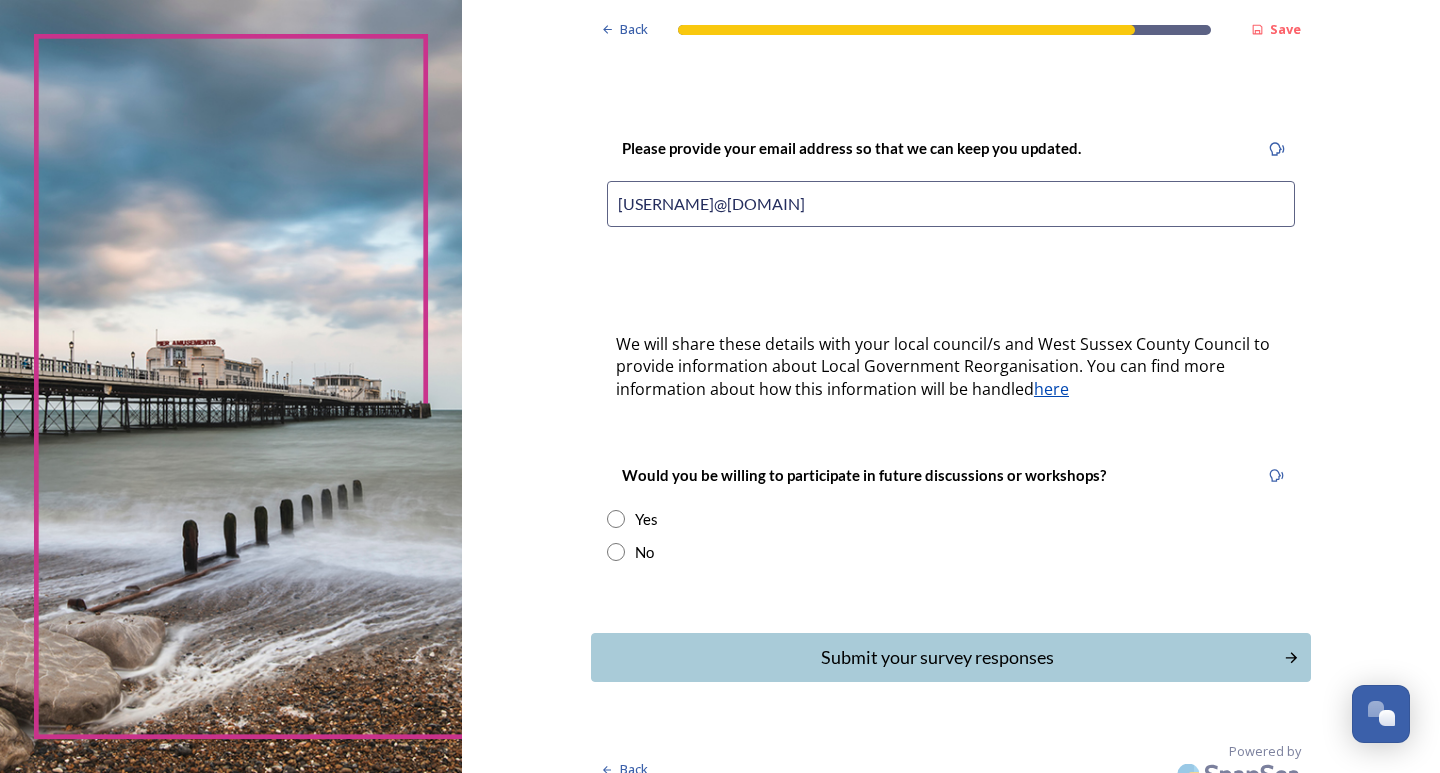 drag, startPoint x: 884, startPoint y: 177, endPoint x: 463, endPoint y: 151, distance: 421.8021 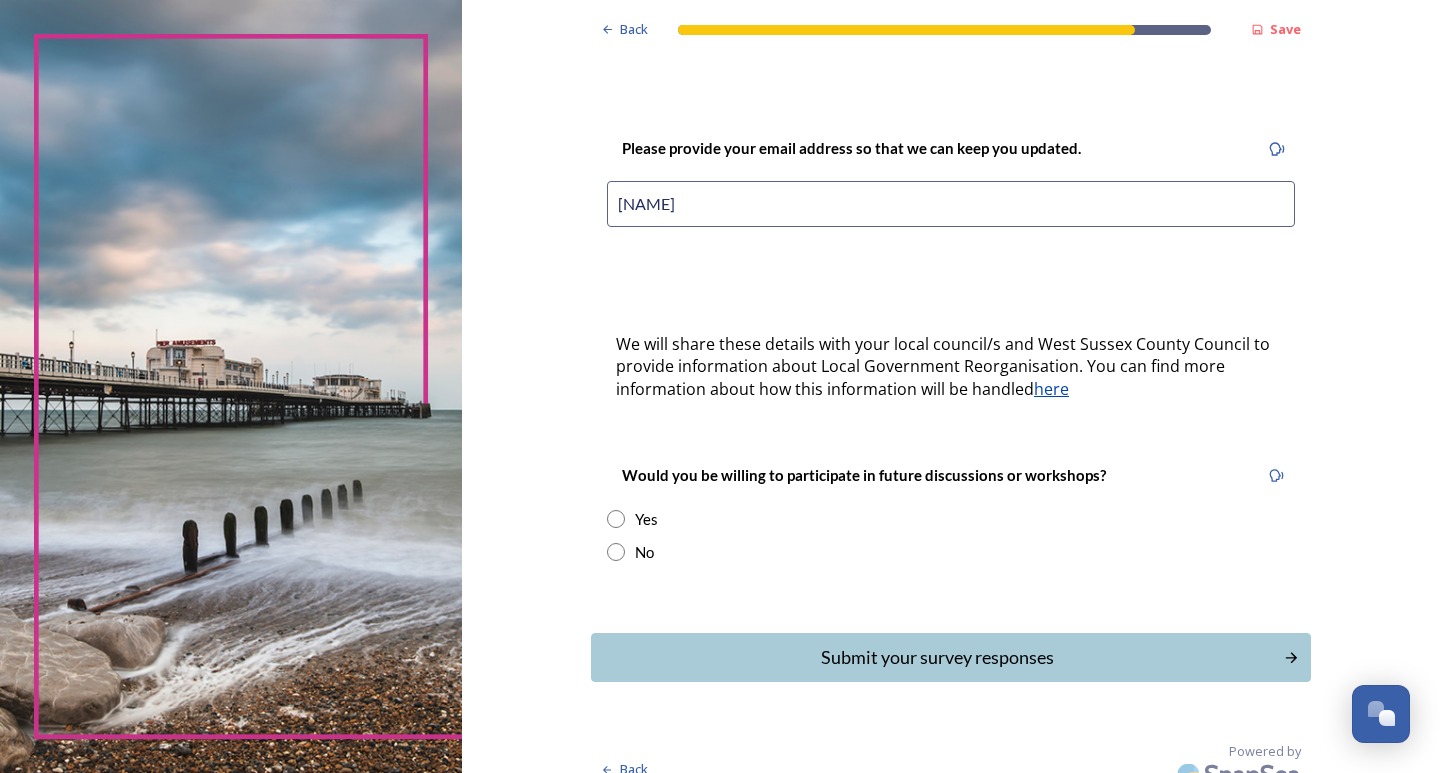 type on "[NAME]" 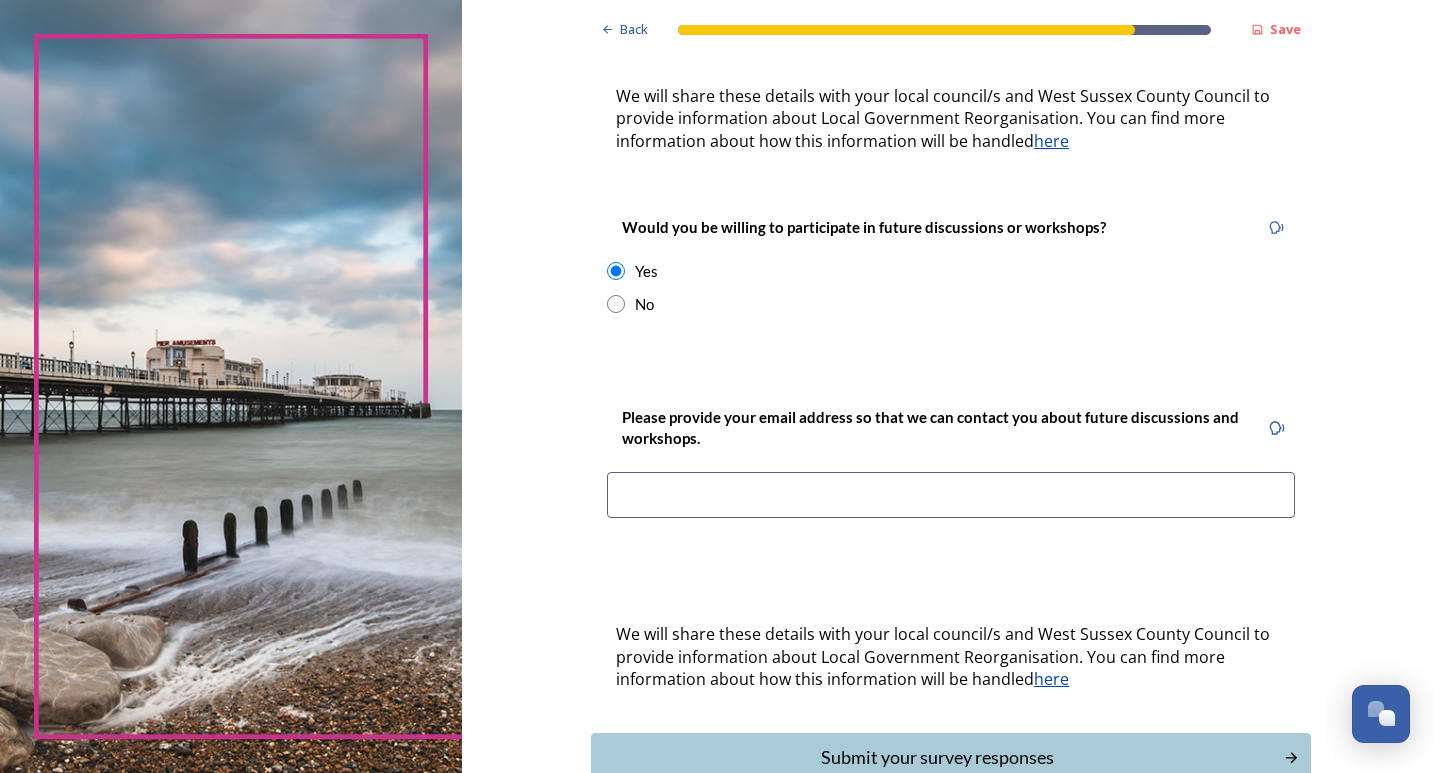 scroll, scrollTop: 738, scrollLeft: 0, axis: vertical 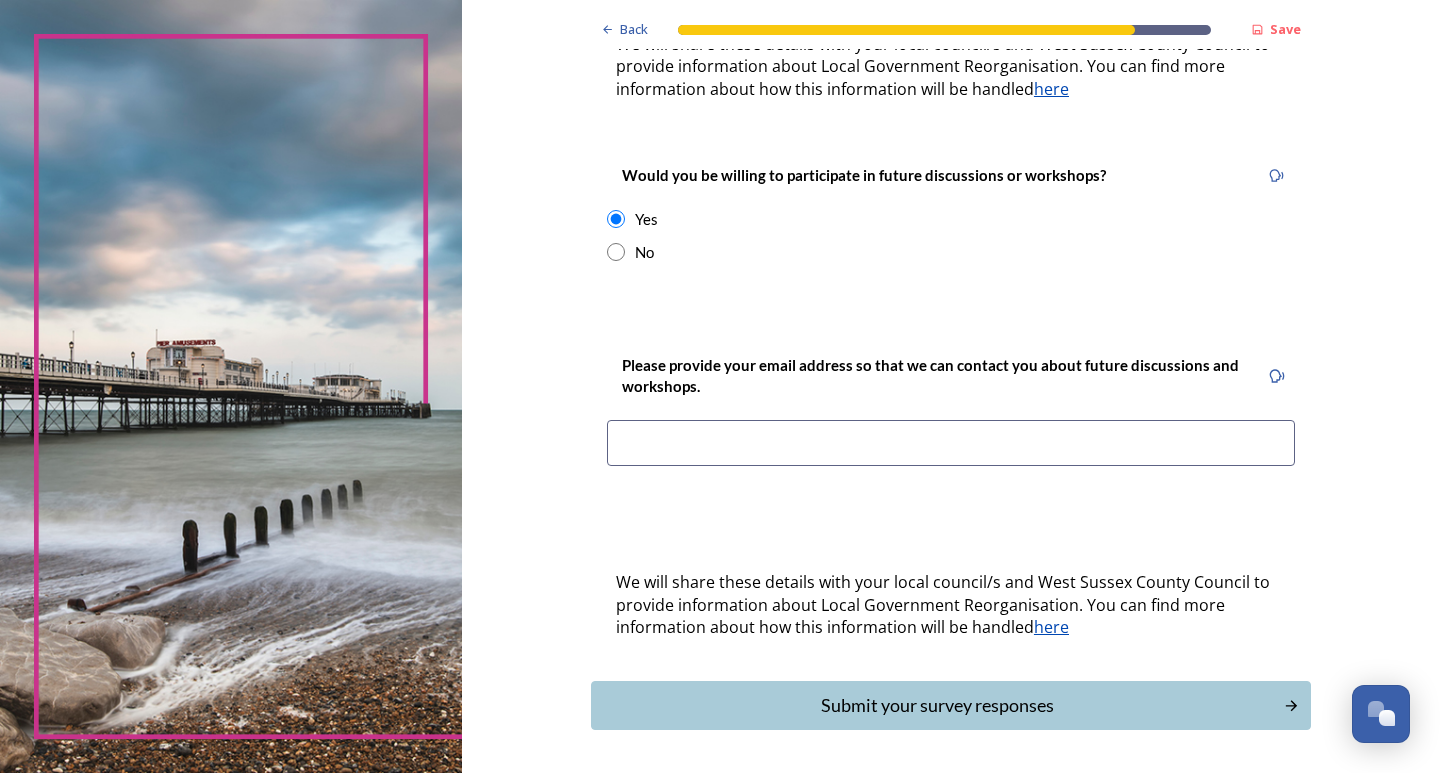 click at bounding box center [951, 443] 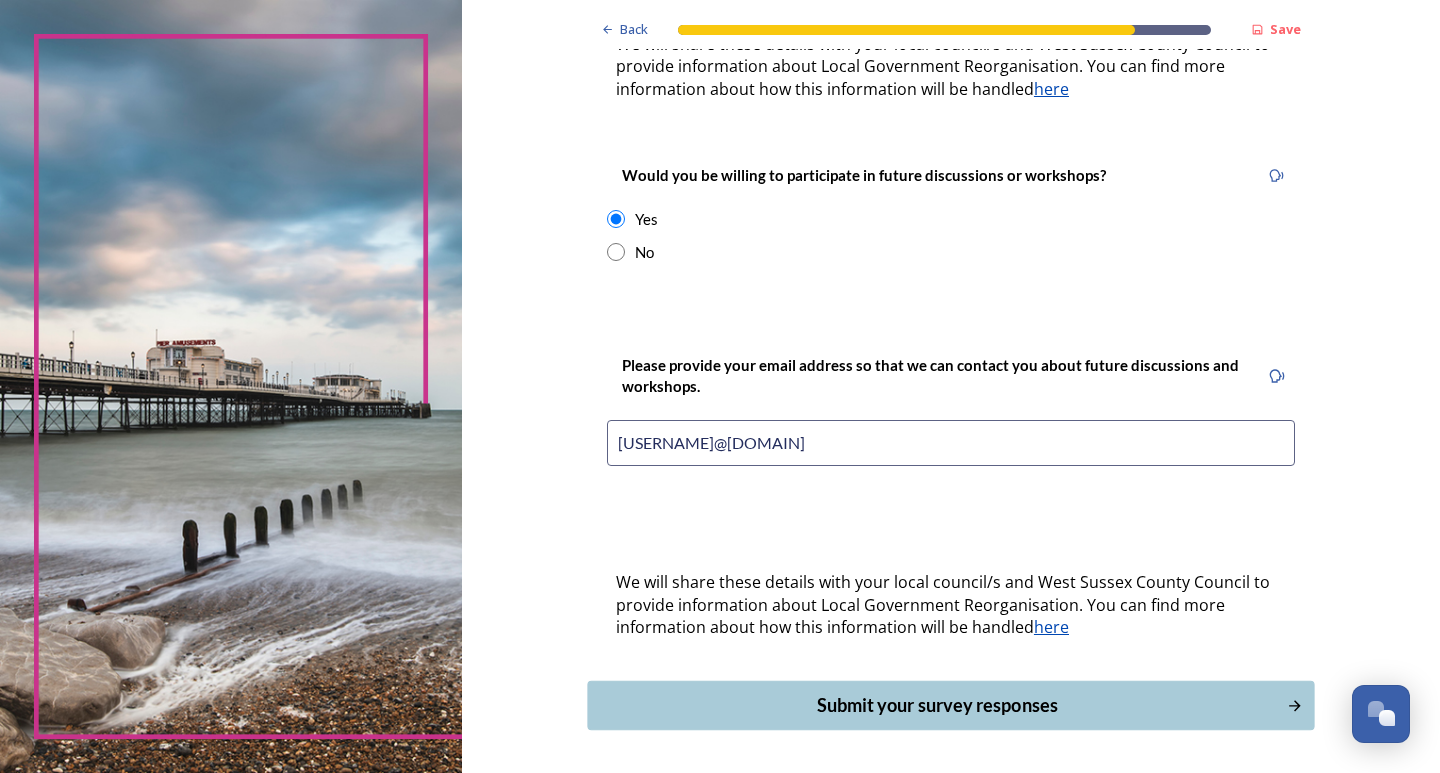 type on "[USERNAME]@[DOMAIN]" 